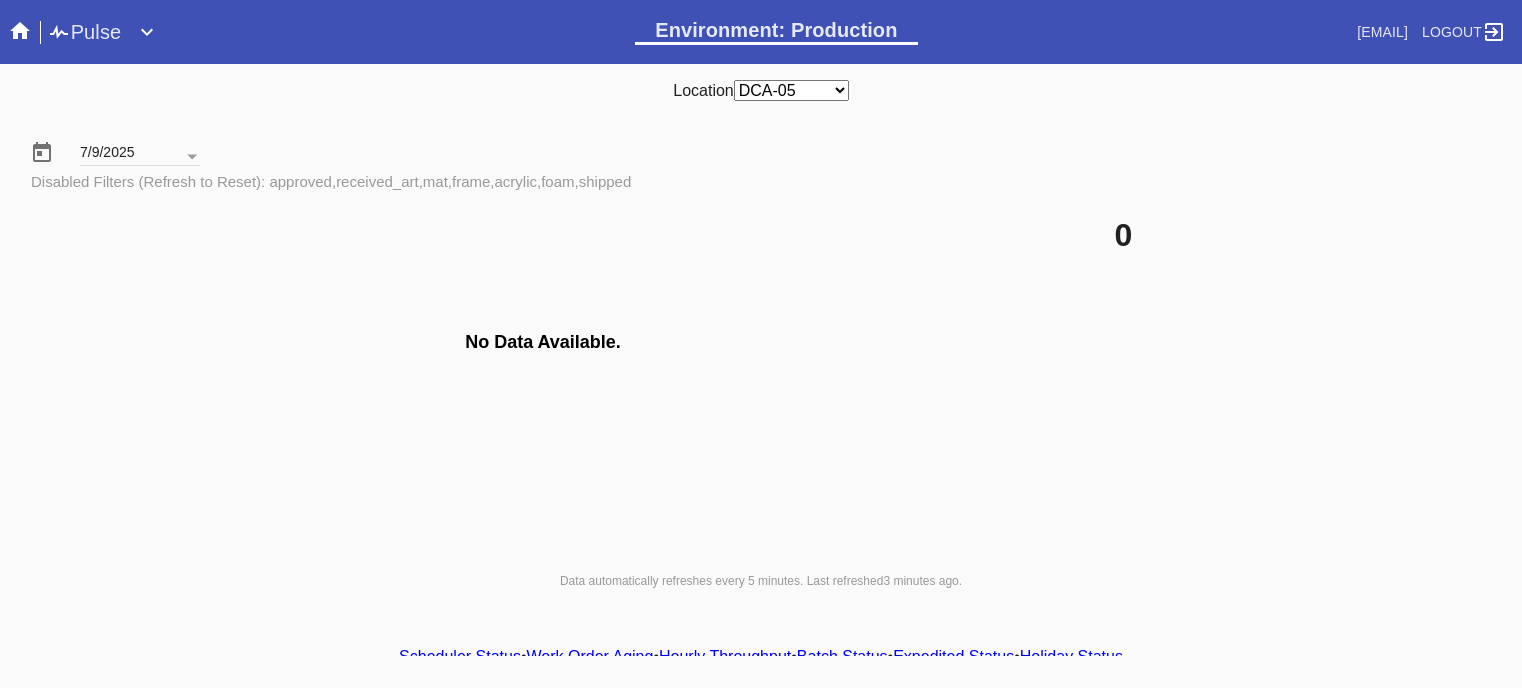 scroll, scrollTop: 0, scrollLeft: 0, axis: both 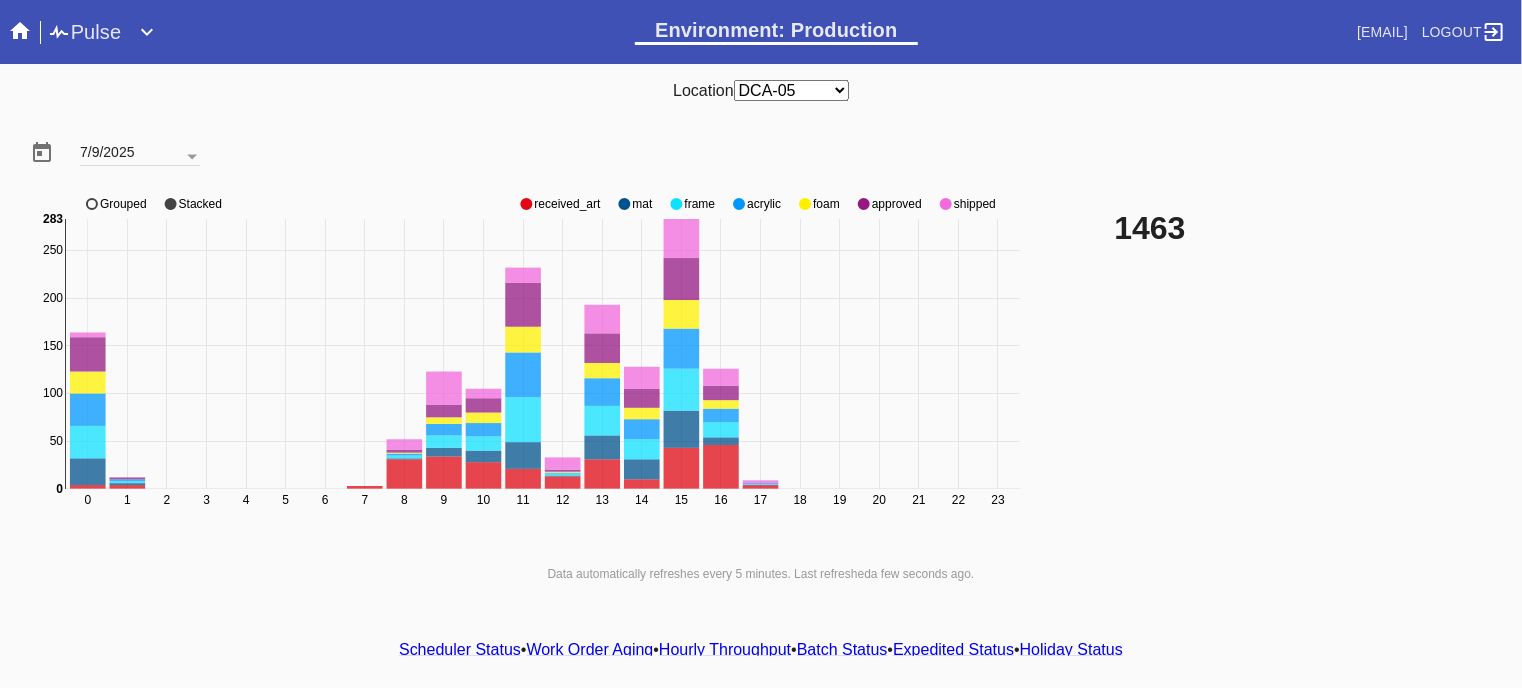 click on "received_art" at bounding box center [567, 204] 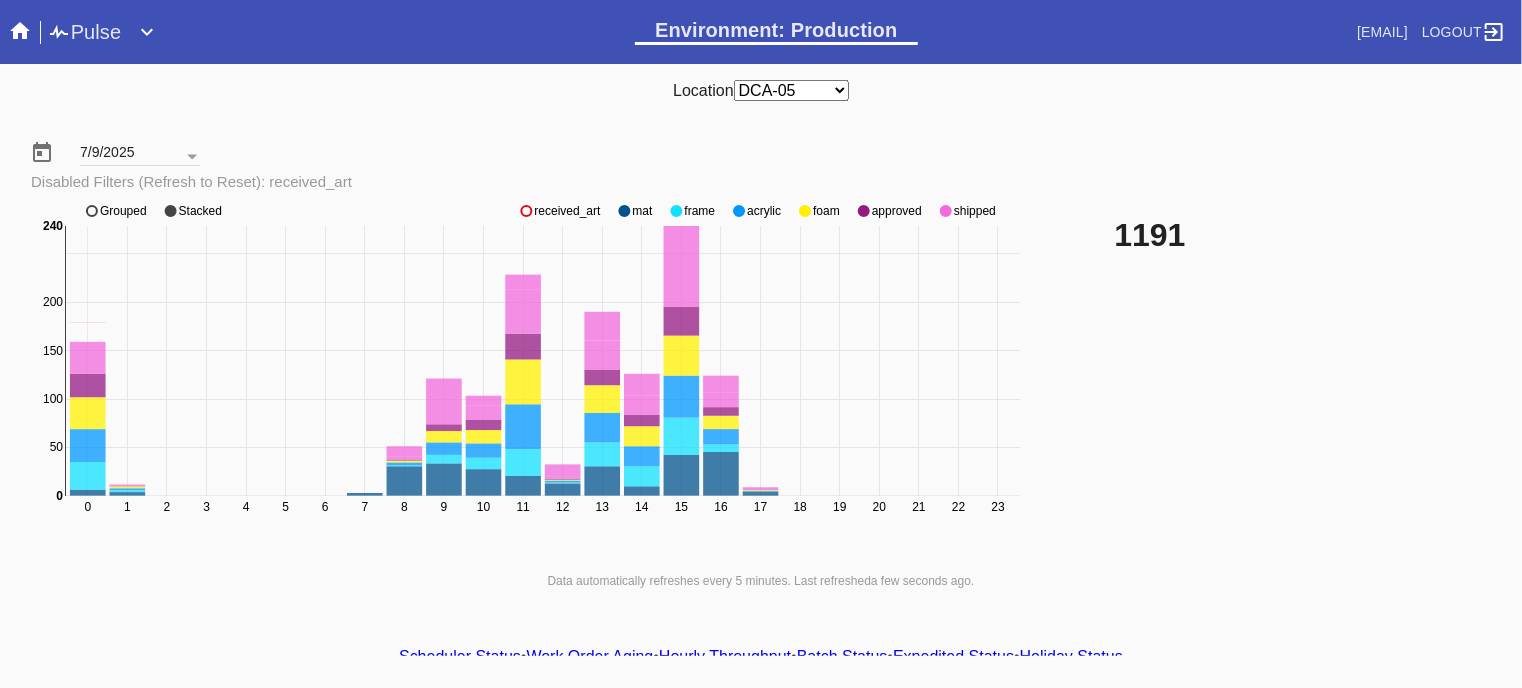 click on "[NUMBER] [NUMBER] [NUMBER] [NUMBER] [NUMBER] [NUMBER] [NUMBER] [NUMBER] [NUMBER] [NUMBER] [NUMBER] [NUMBER] [NUMBER] [NUMBER] [NUMBER] [NUMBER] [NUMBER] [NUMBER] [NUMBER] [NUMBER] [NUMBER] [NUMBER] [NUMBER] [NUMBER] [NUMBER] [NUMBER] [NUMBER] [NUMBER] [NUMBER] [NUMBER] [NUMBER] [NUMBER] [NUMBER] [NUMBER] [NUMBER] [NUMBER] [NUMBER] [NUMBER] [NUMBER] [NUMBER] received_art mat frame acrylic foam approved shipped Grouped Stacked" at bounding box center [528, 371] 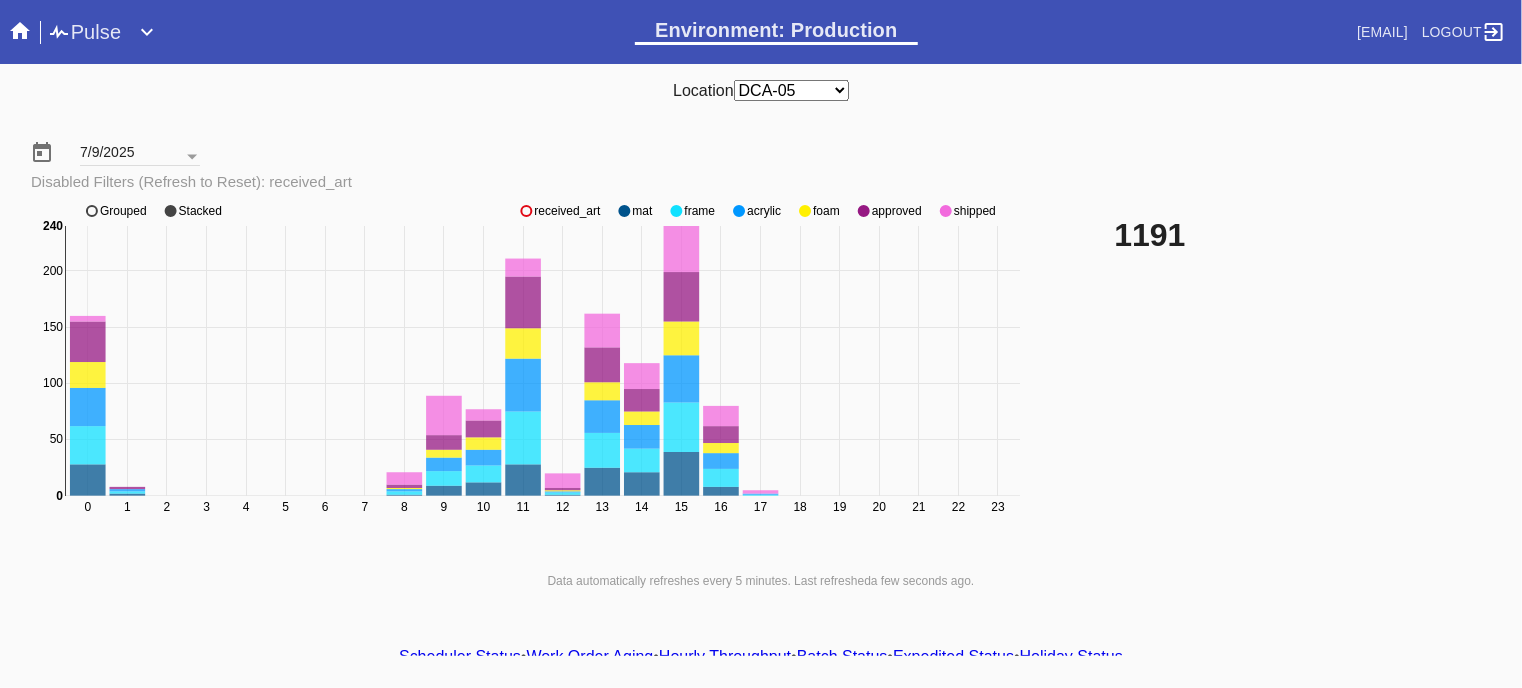 click on "received_art" at bounding box center (567, 211) 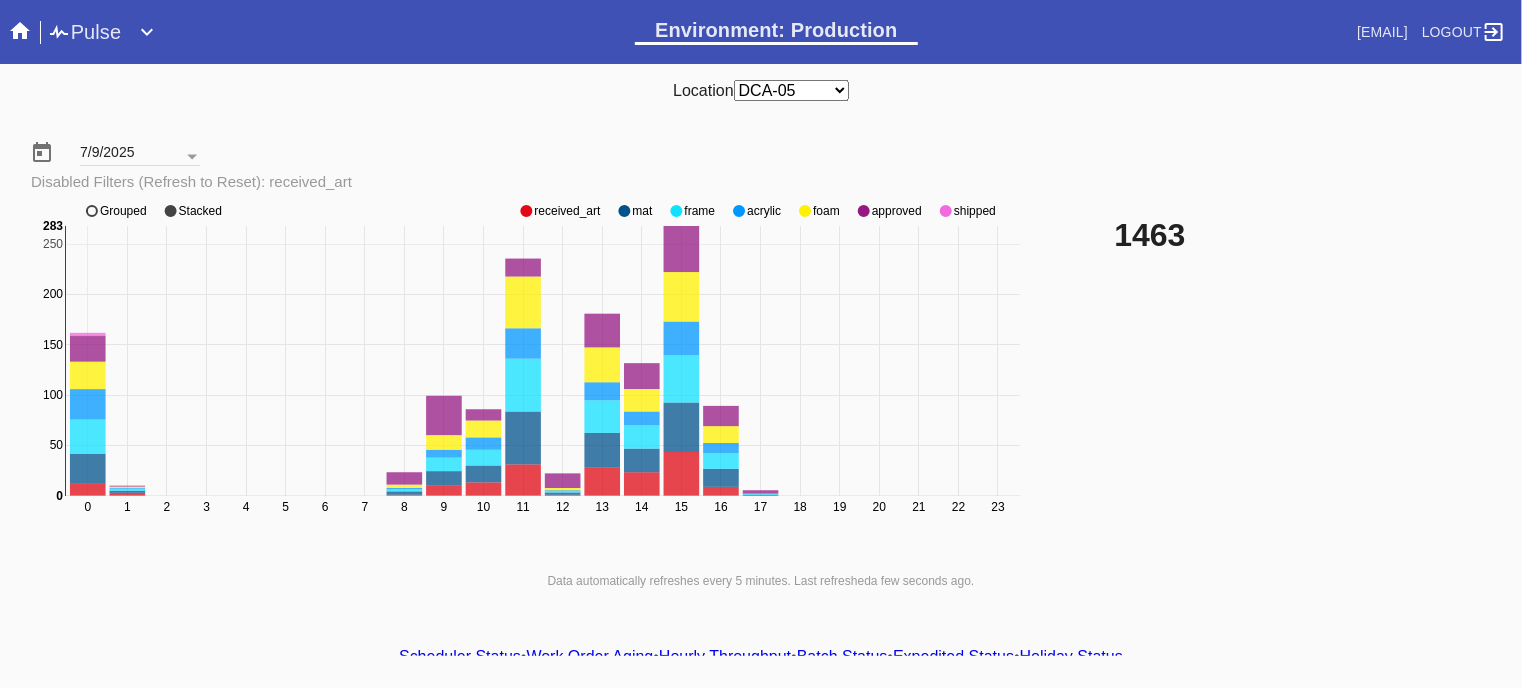 click on "received_art" at bounding box center [567, 211] 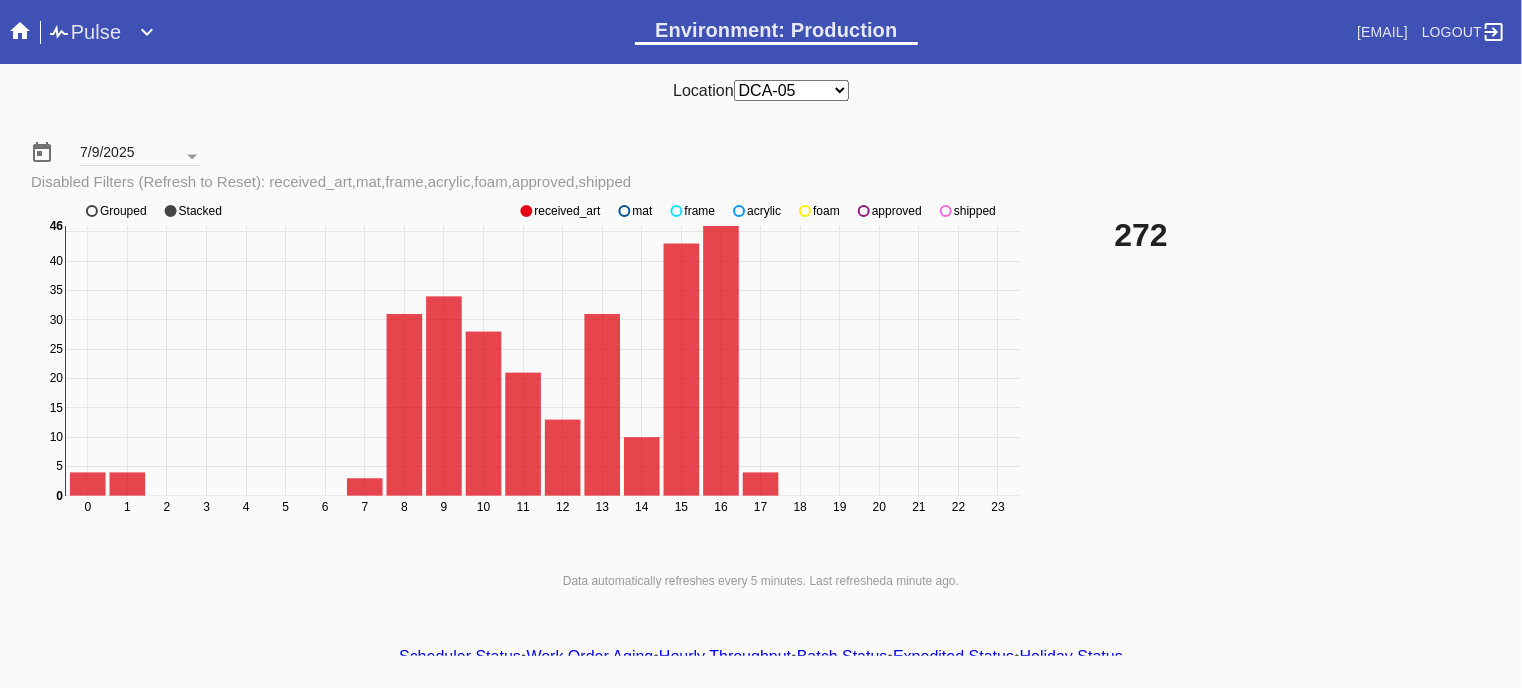 click on "approved" at bounding box center [567, 211] 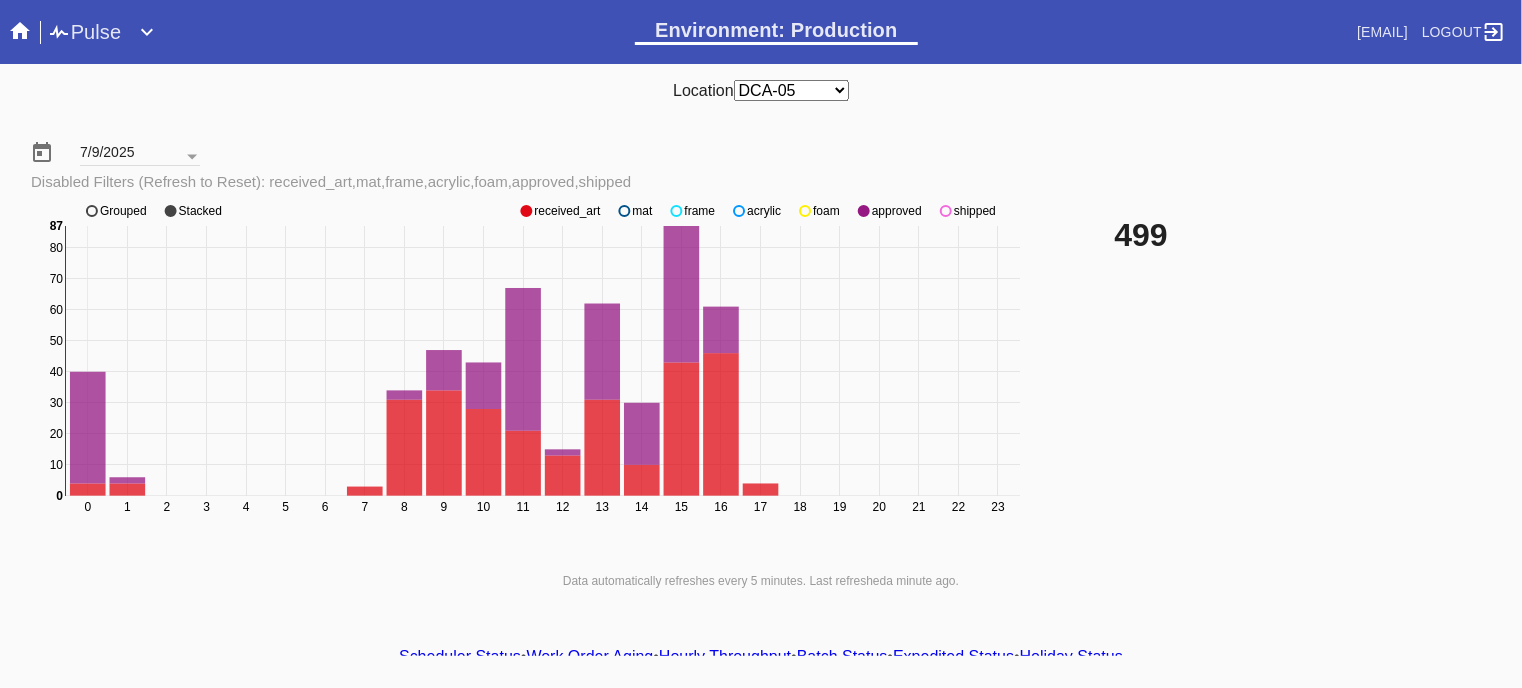 click on "approved" at bounding box center [567, 211] 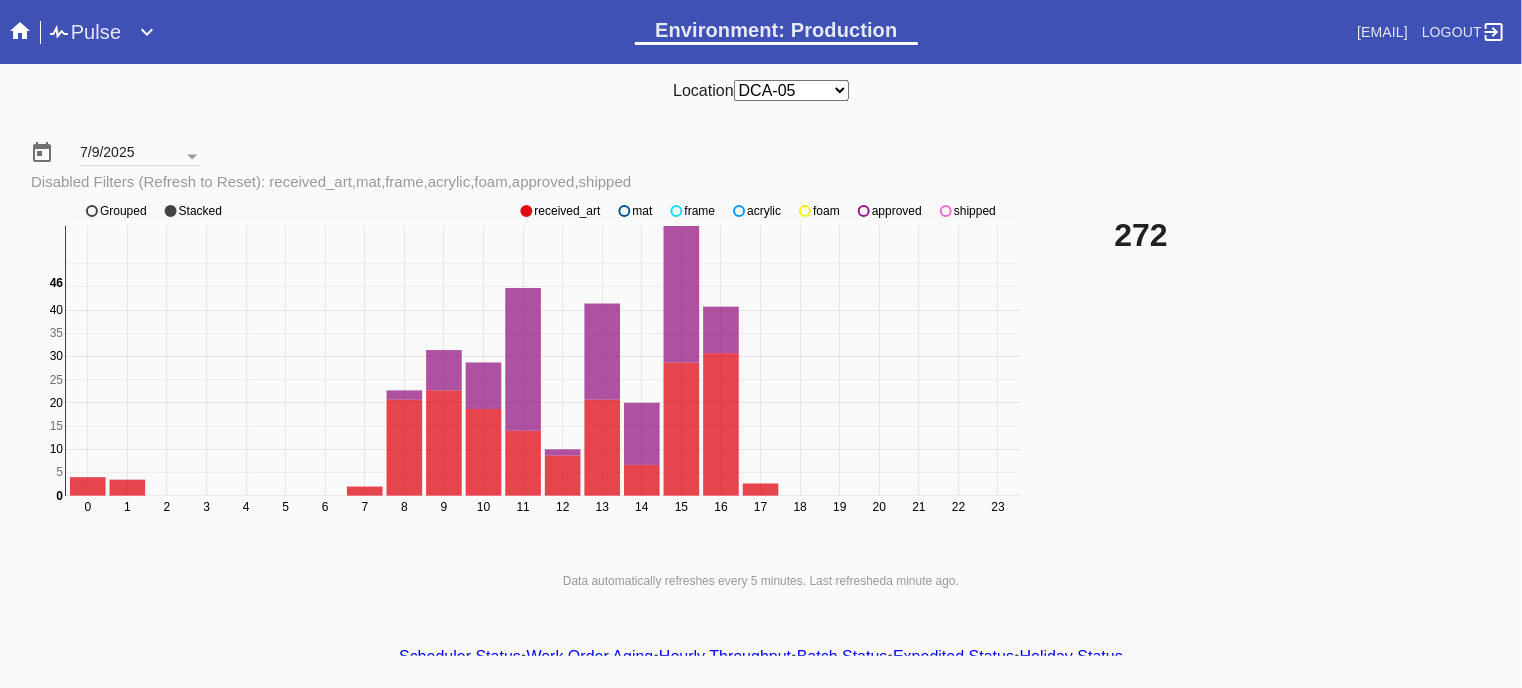 click on "approved" at bounding box center (567, 211) 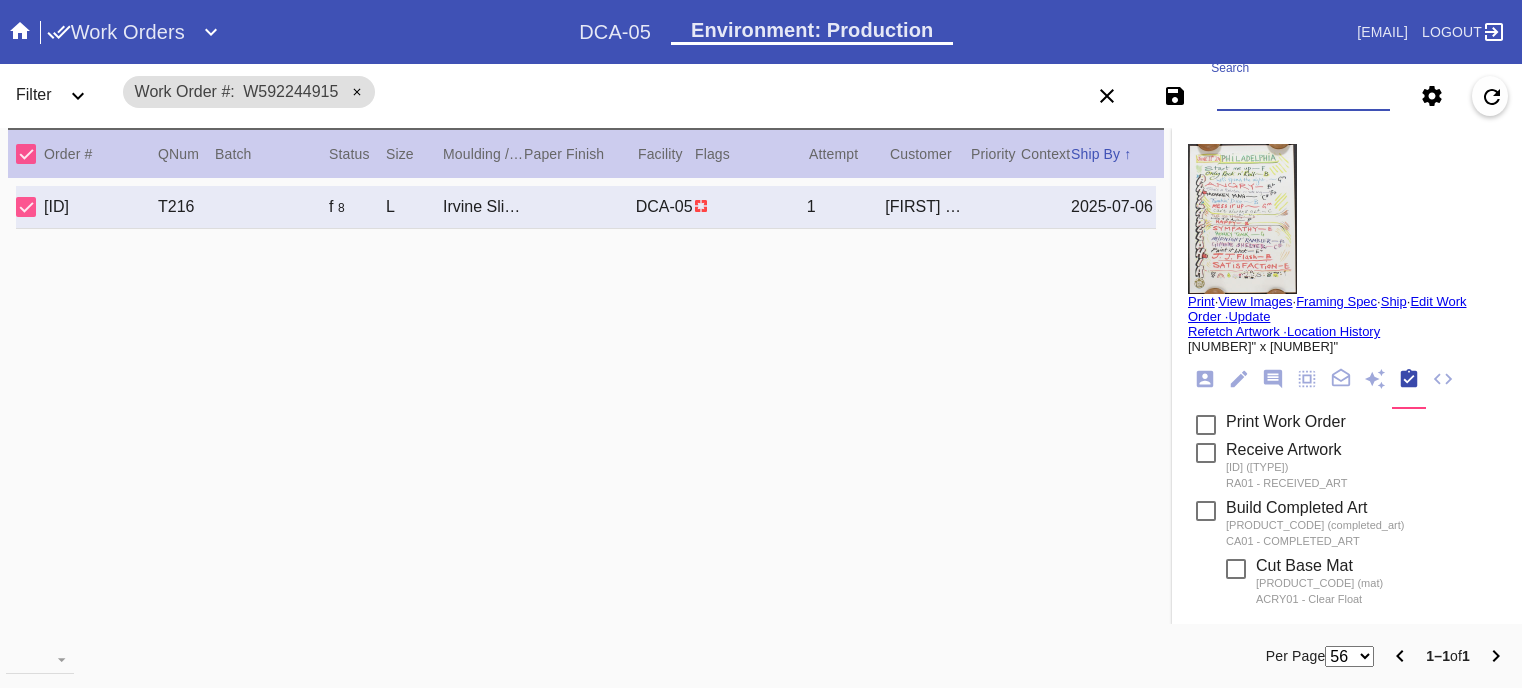 scroll, scrollTop: 0, scrollLeft: 0, axis: both 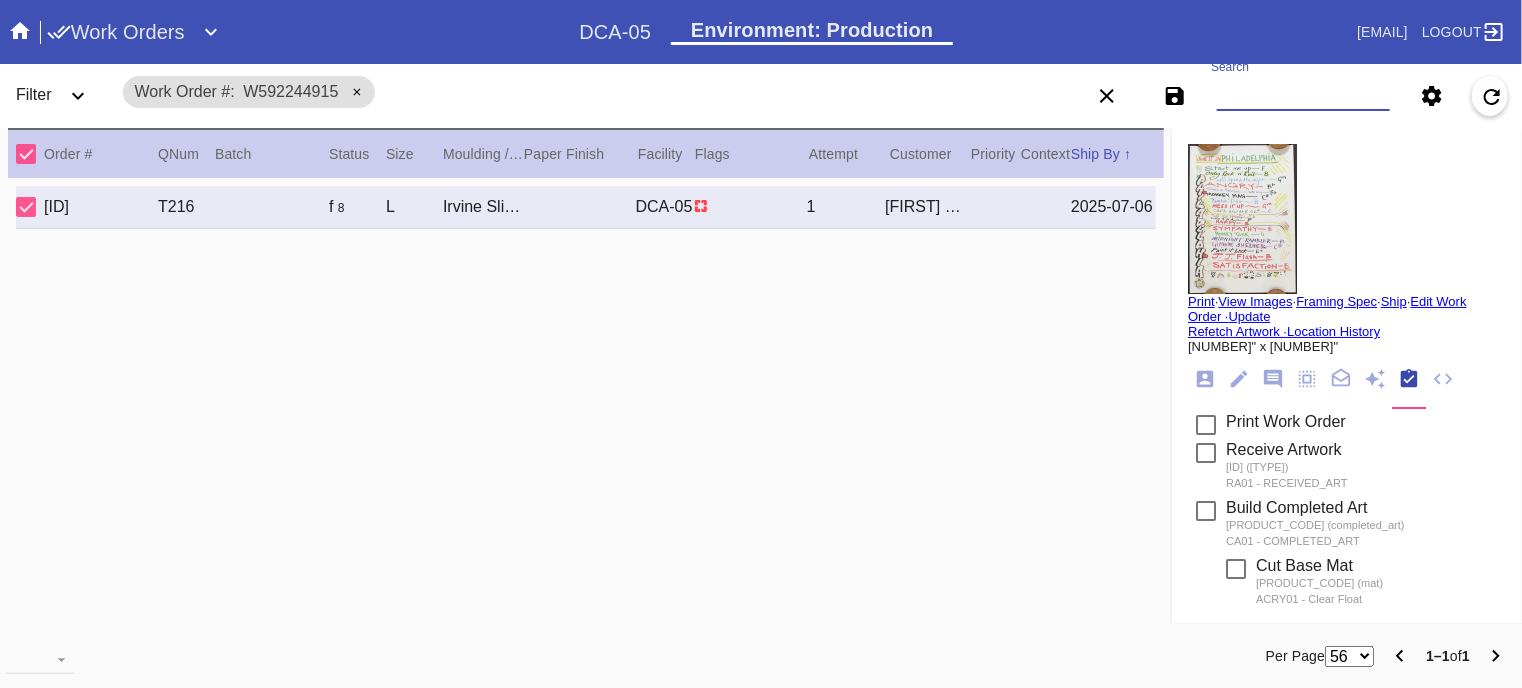 click on "Search" at bounding box center (1303, 96) 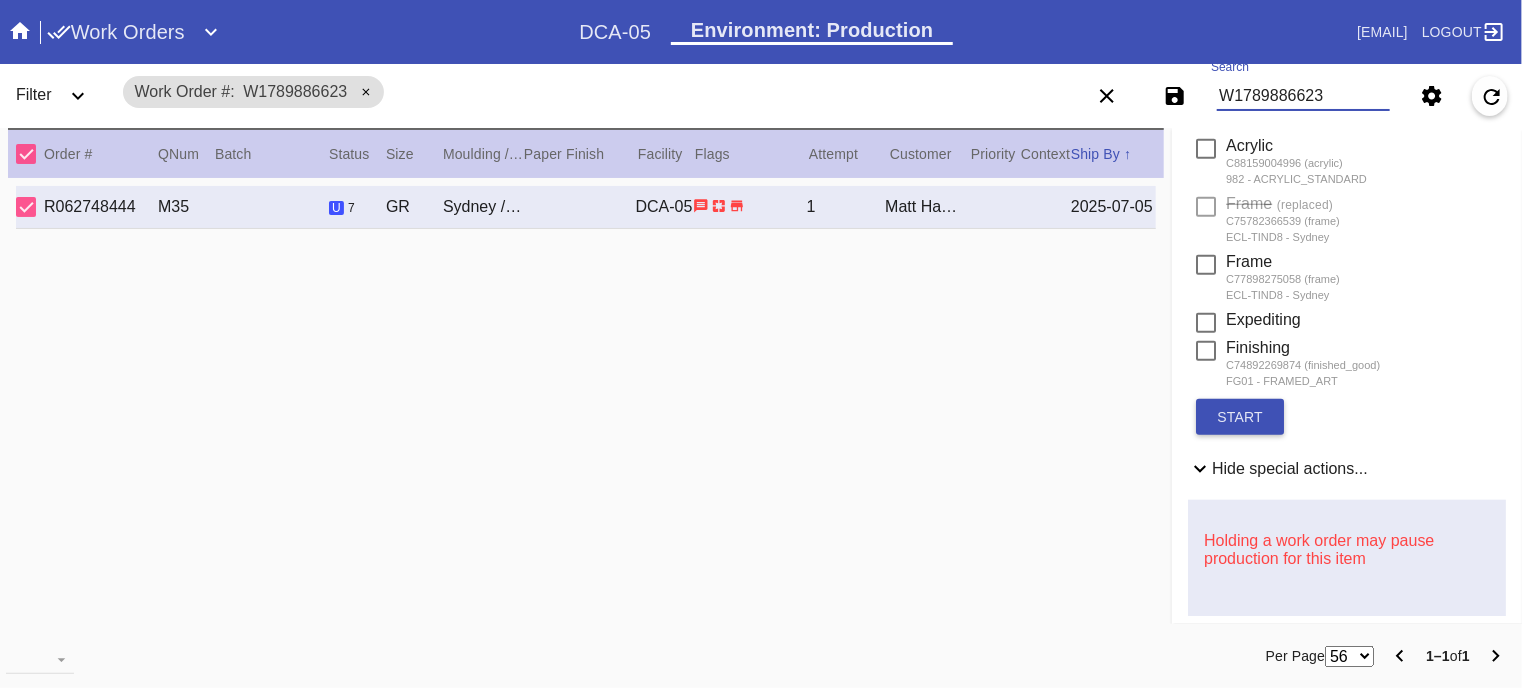 scroll, scrollTop: 906, scrollLeft: 0, axis: vertical 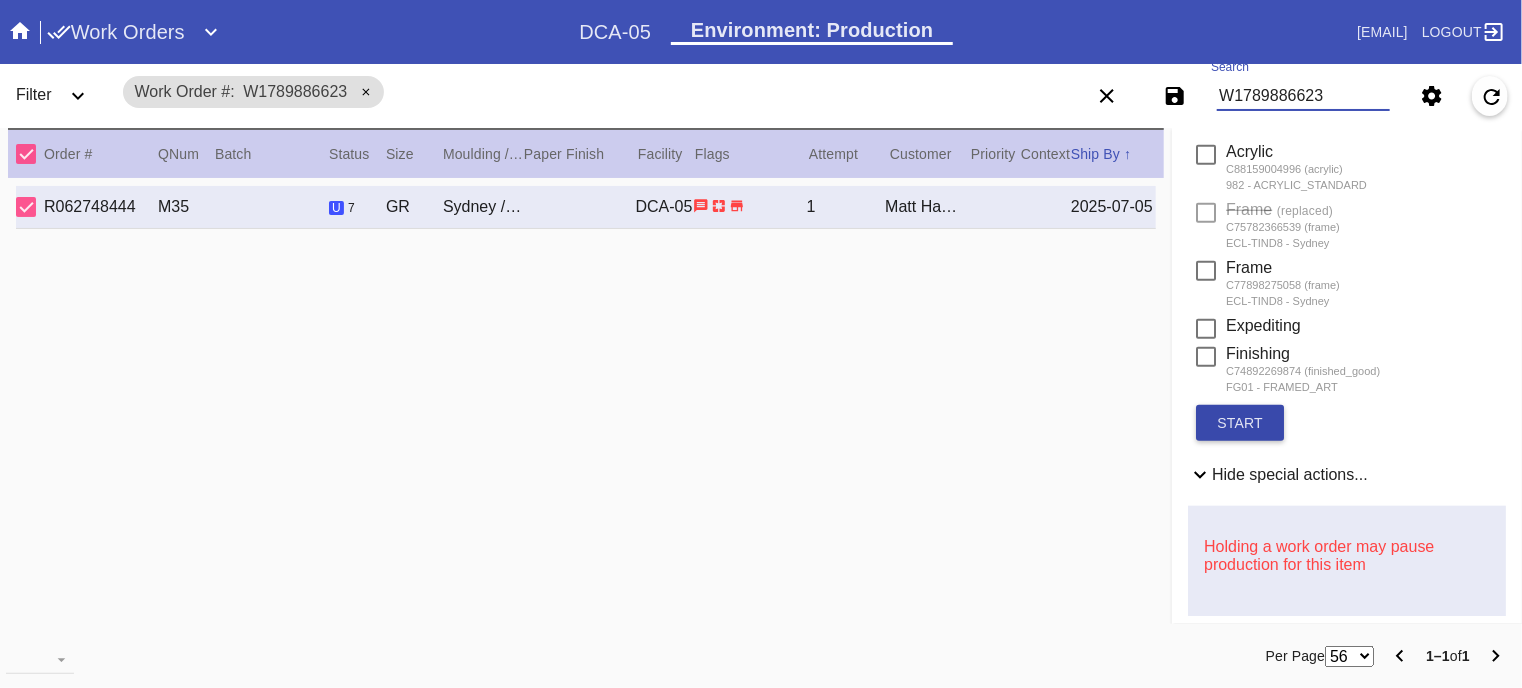 click on "start" at bounding box center [1240, 423] 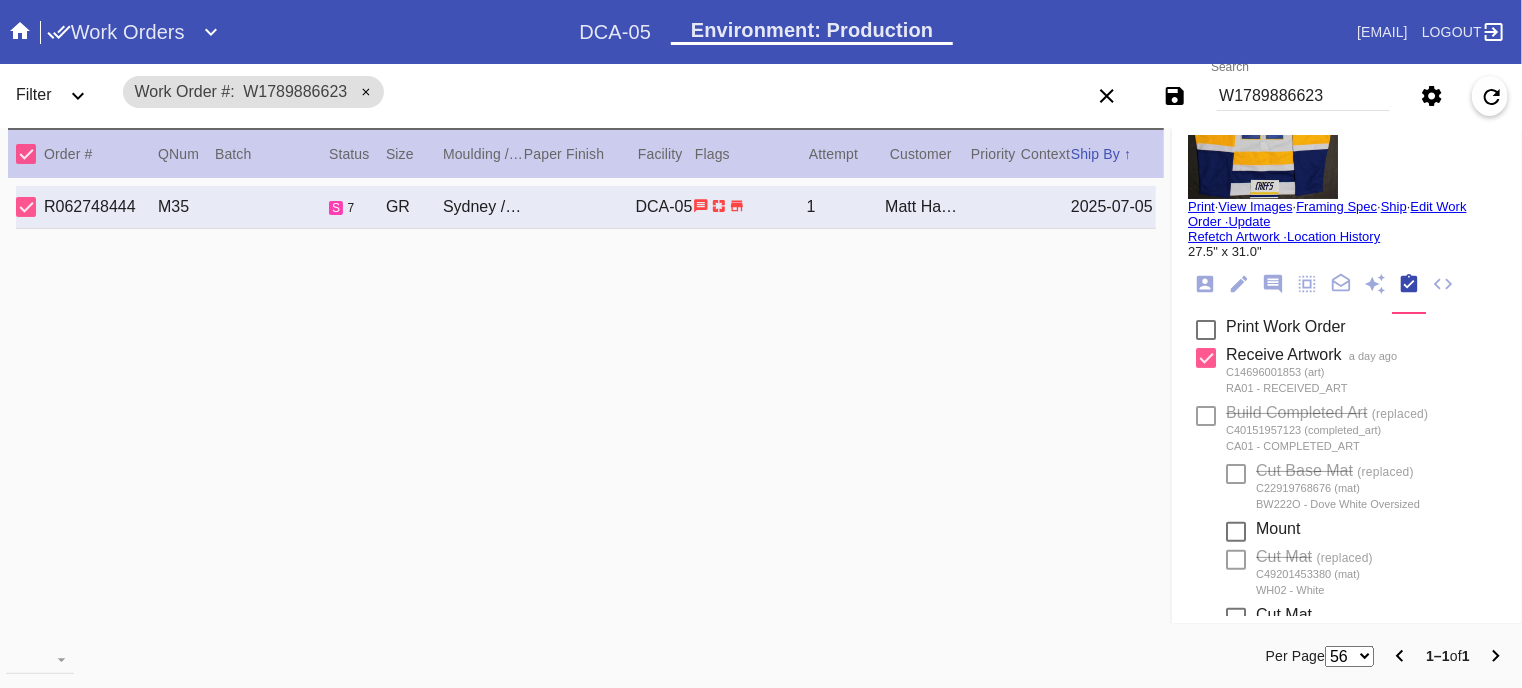 scroll, scrollTop: 0, scrollLeft: 0, axis: both 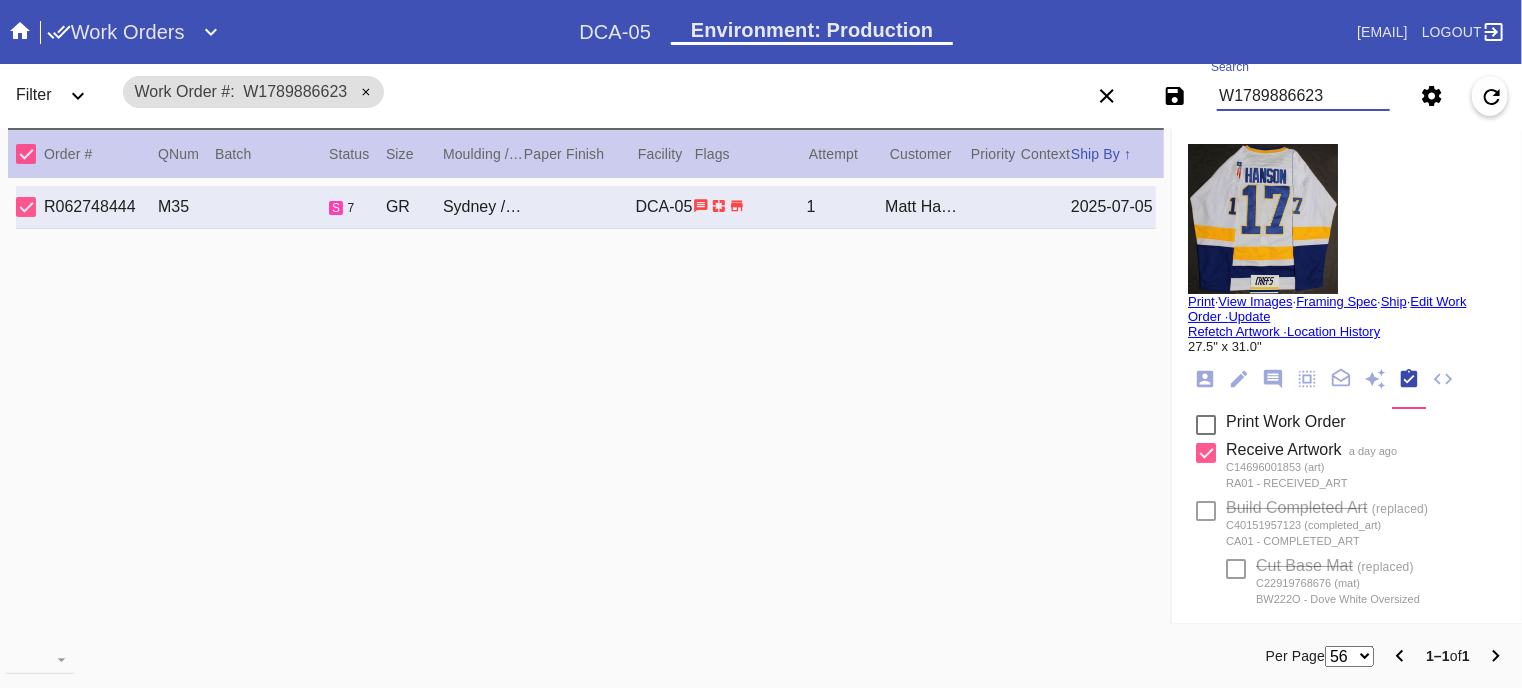 click on "W1789886623" at bounding box center (1303, 96) 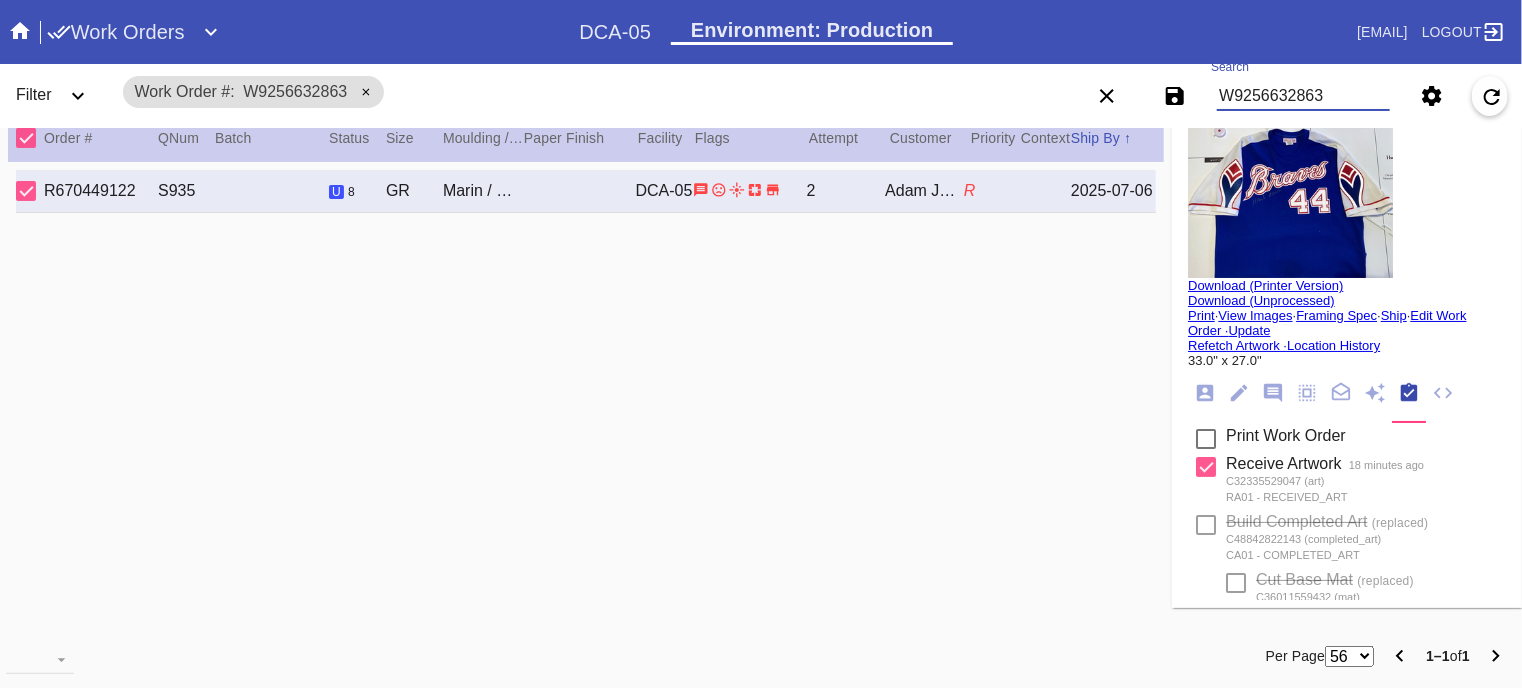 scroll, scrollTop: 0, scrollLeft: 0, axis: both 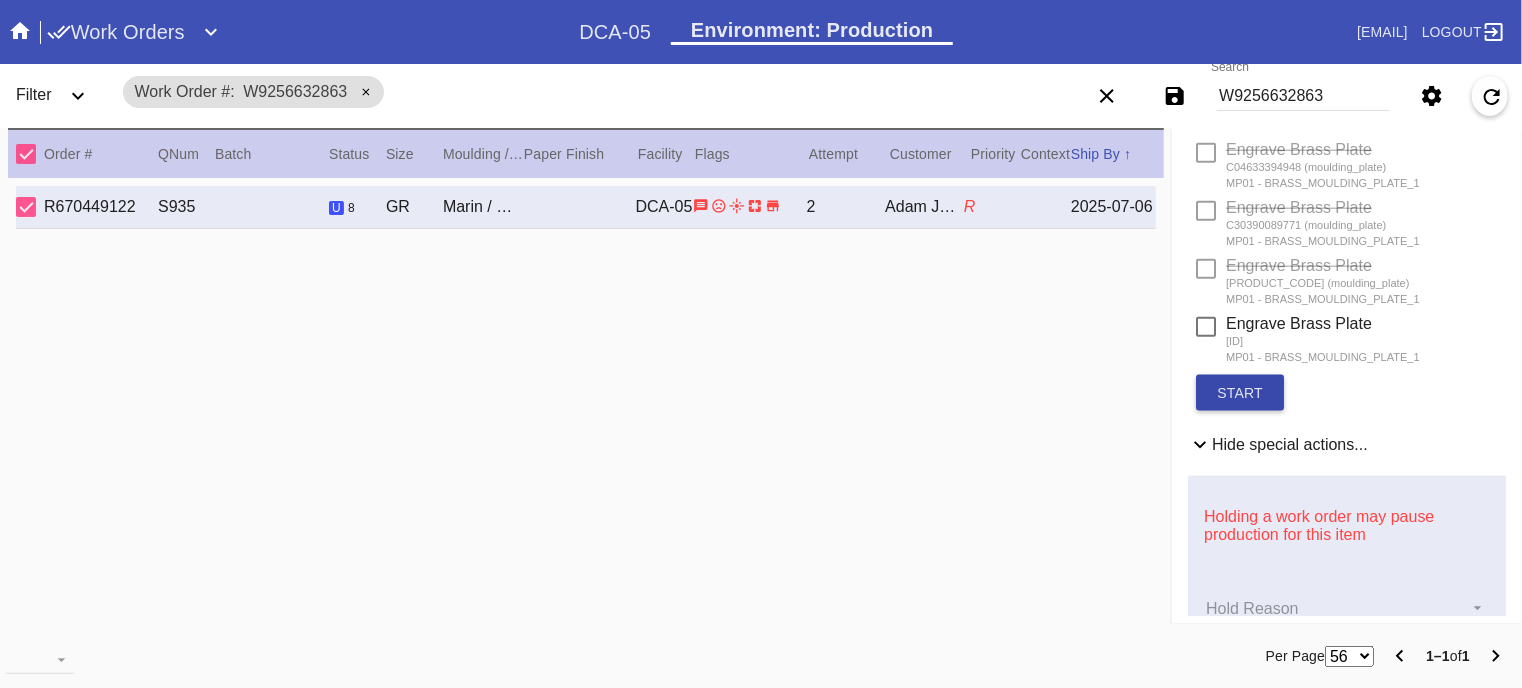 click on "start" at bounding box center [1240, 393] 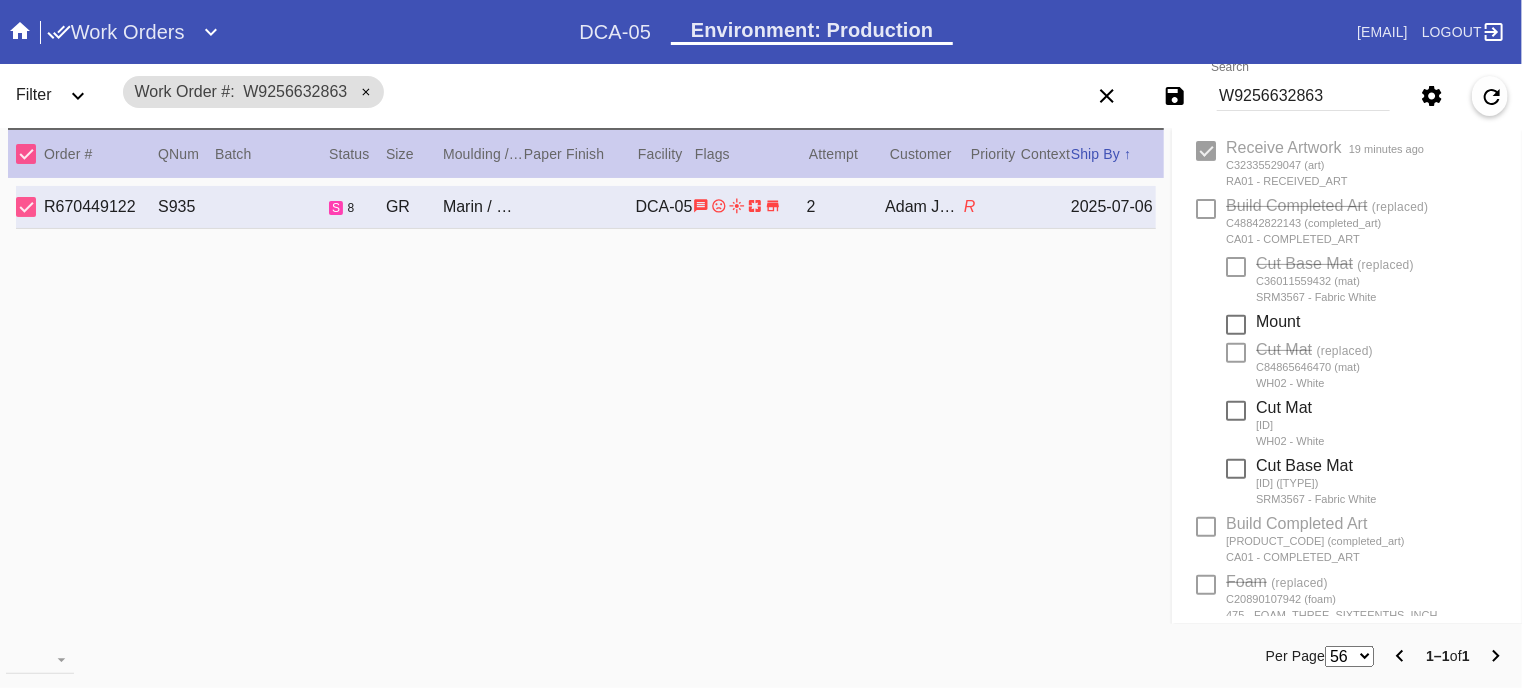 scroll, scrollTop: 0, scrollLeft: 0, axis: both 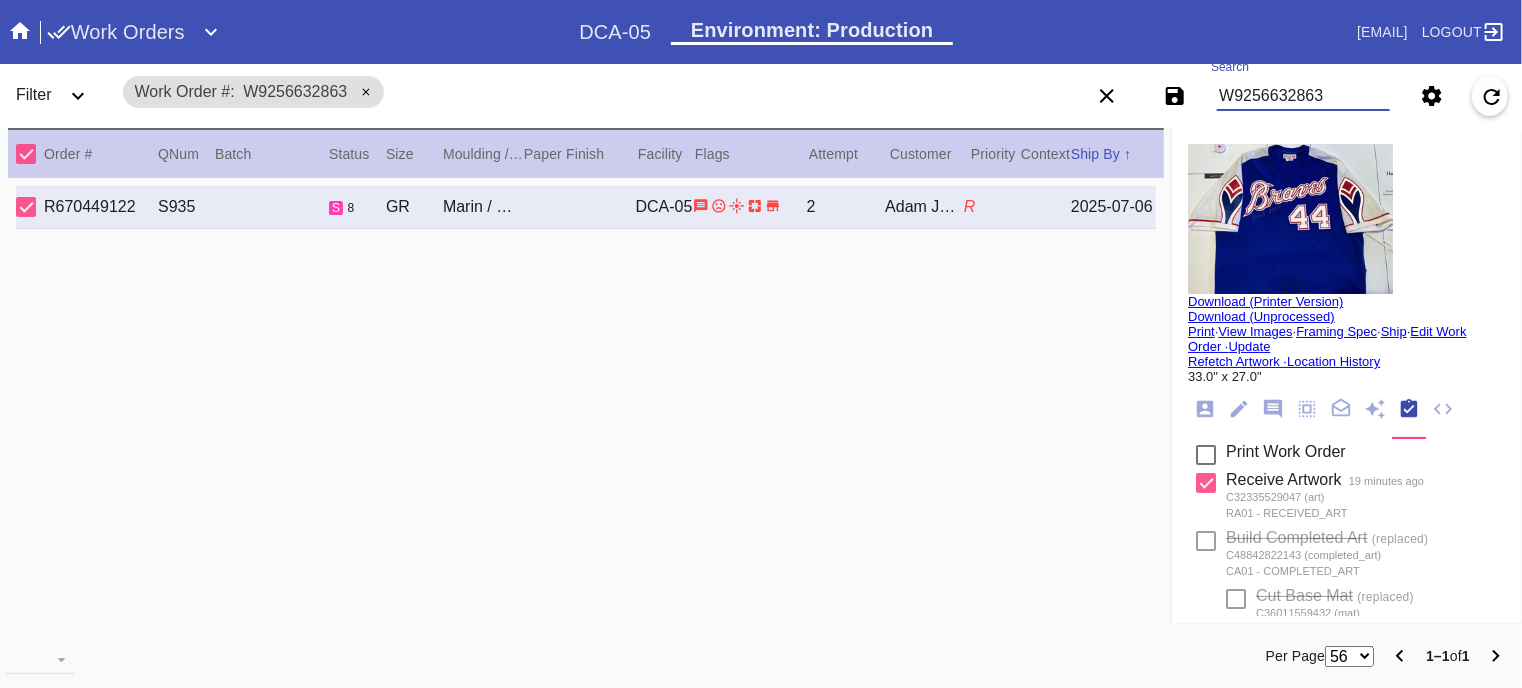 click on "W9256632863" at bounding box center [1303, 96] 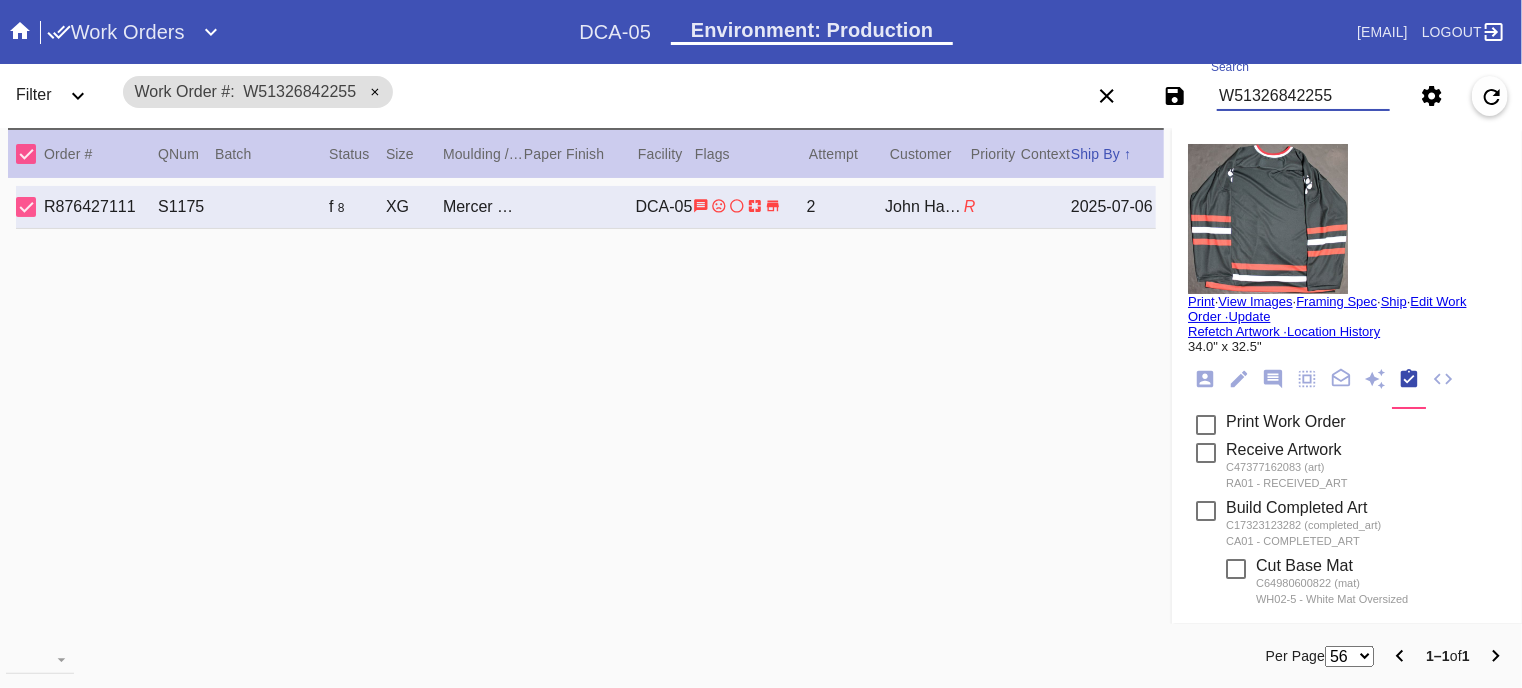 click on "W51326842255" at bounding box center [1303, 96] 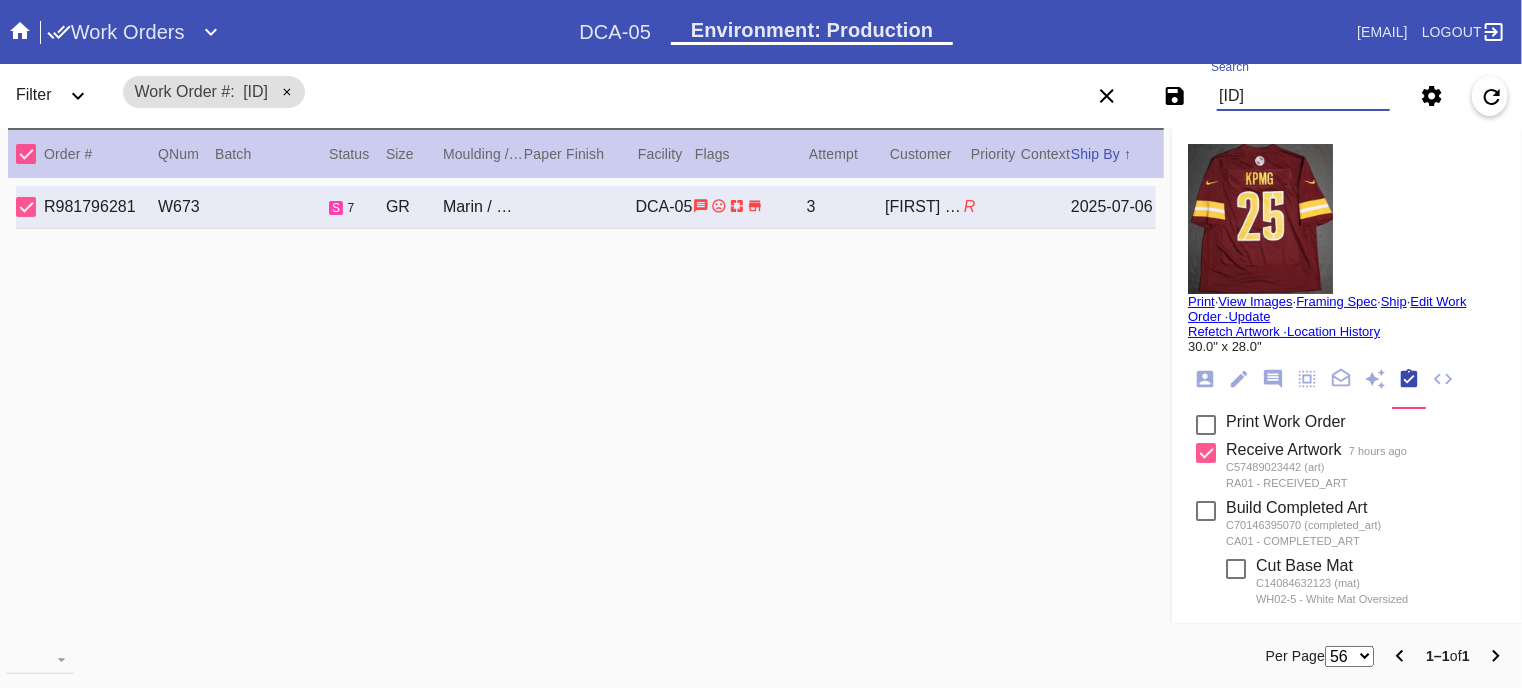 click on "[ID]" at bounding box center (1303, 96) 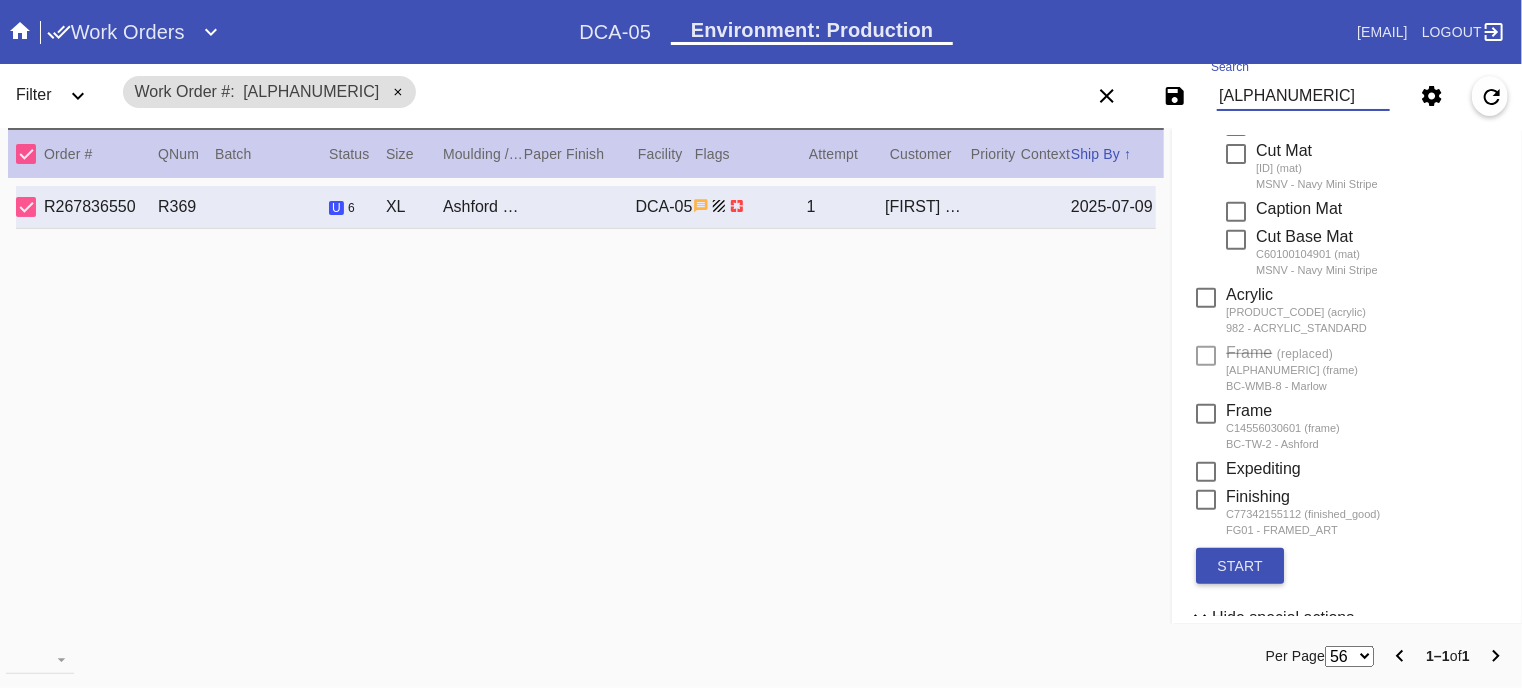 scroll, scrollTop: 446, scrollLeft: 0, axis: vertical 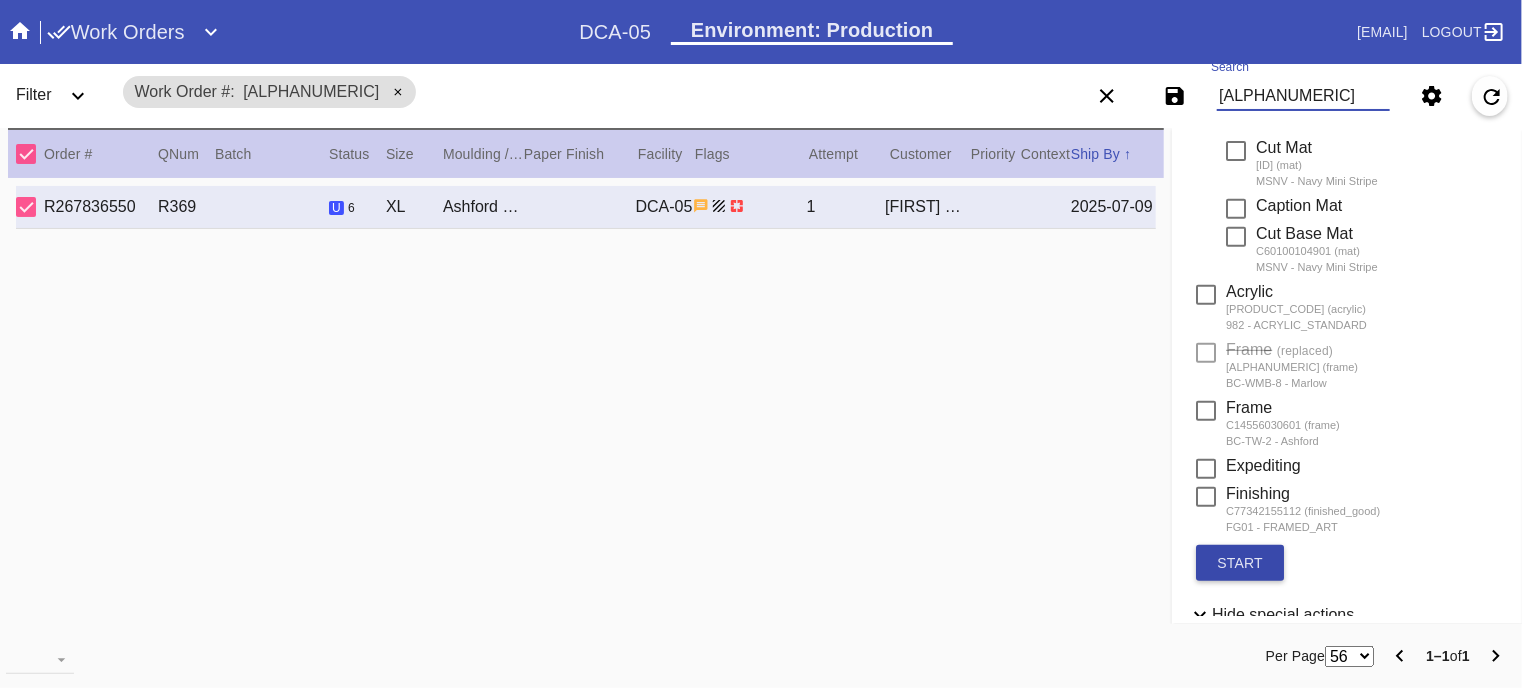 click on "start" at bounding box center (1240, 563) 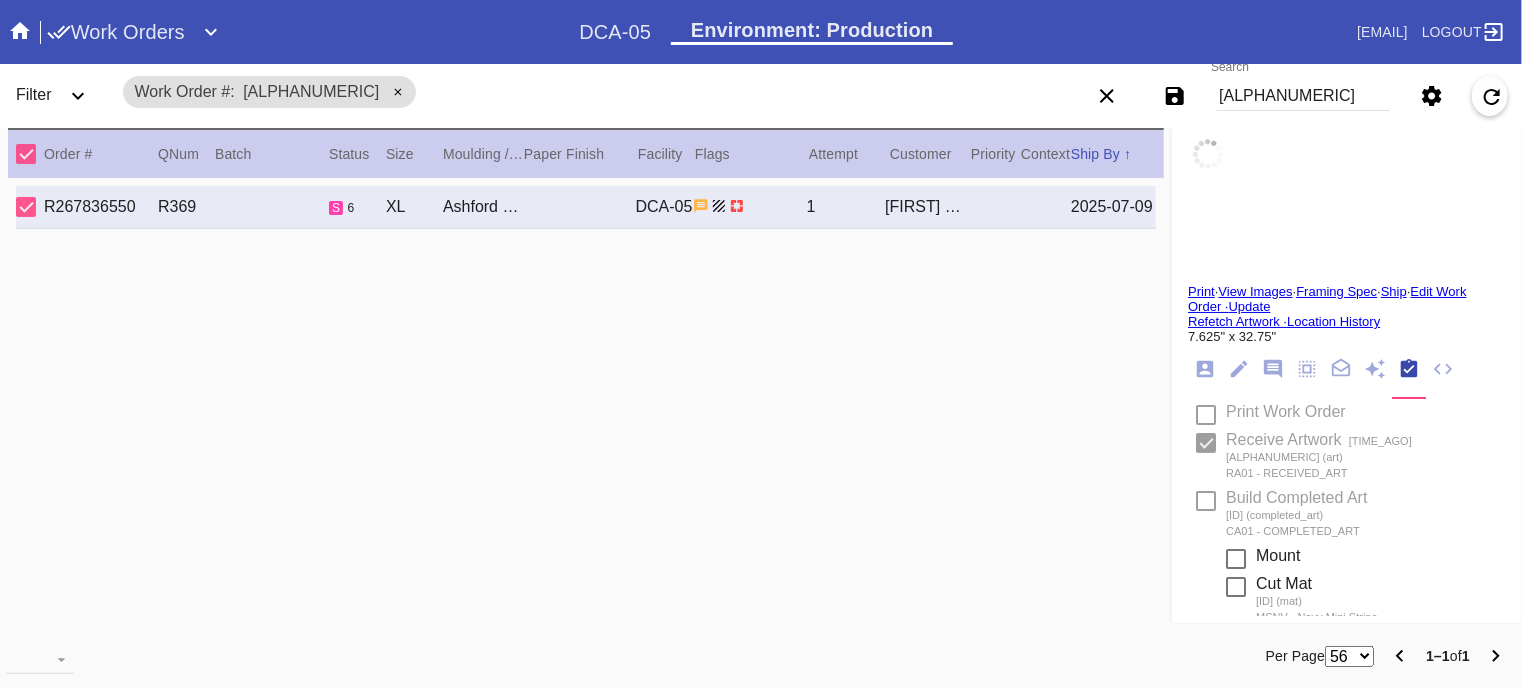 scroll, scrollTop: 0, scrollLeft: 0, axis: both 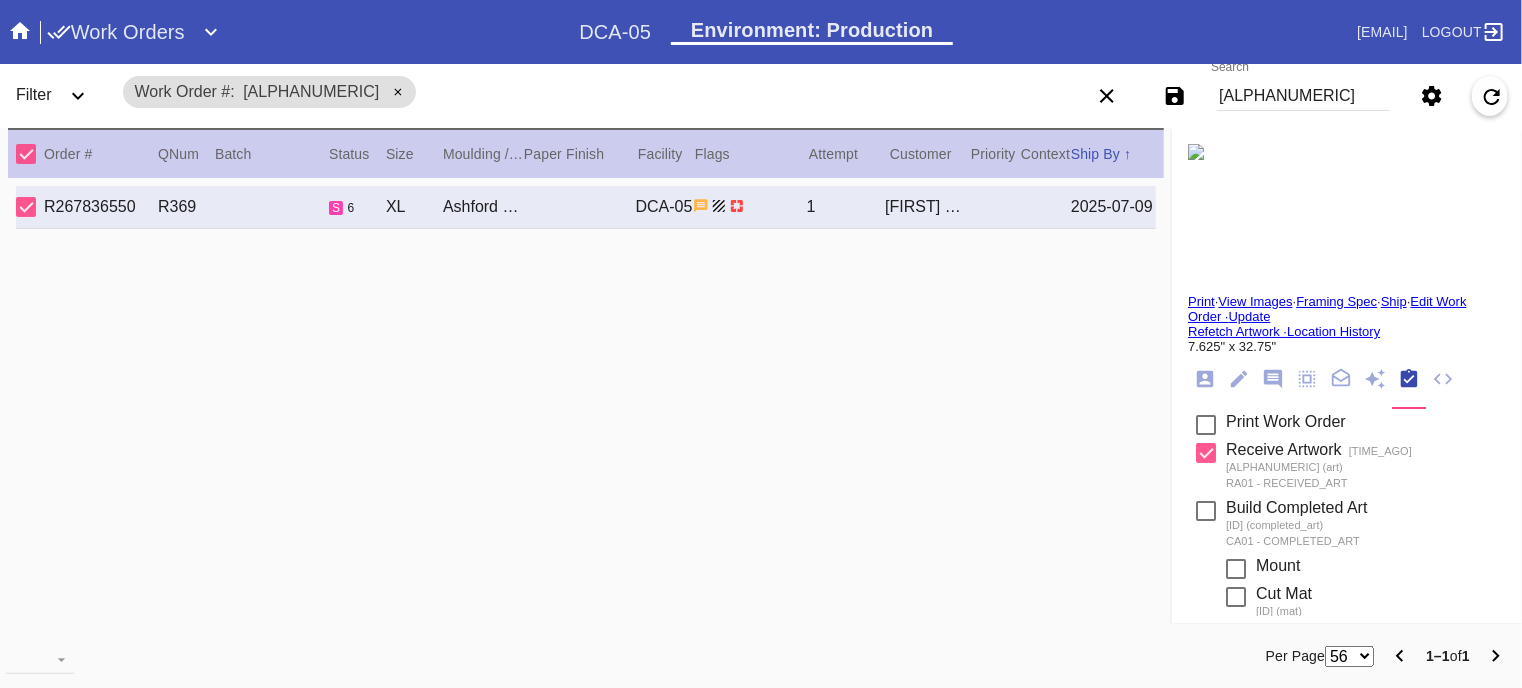 click at bounding box center (1273, 379) 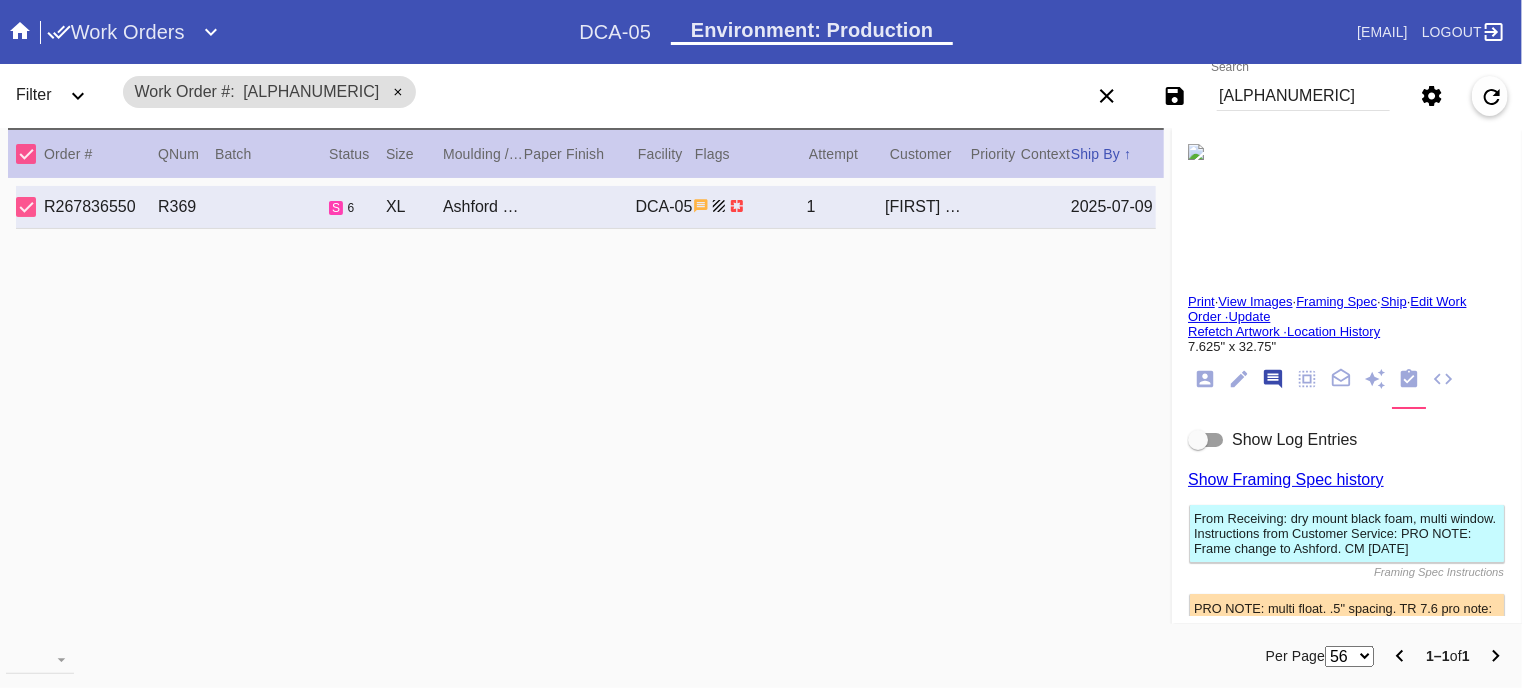 scroll, scrollTop: 123, scrollLeft: 0, axis: vertical 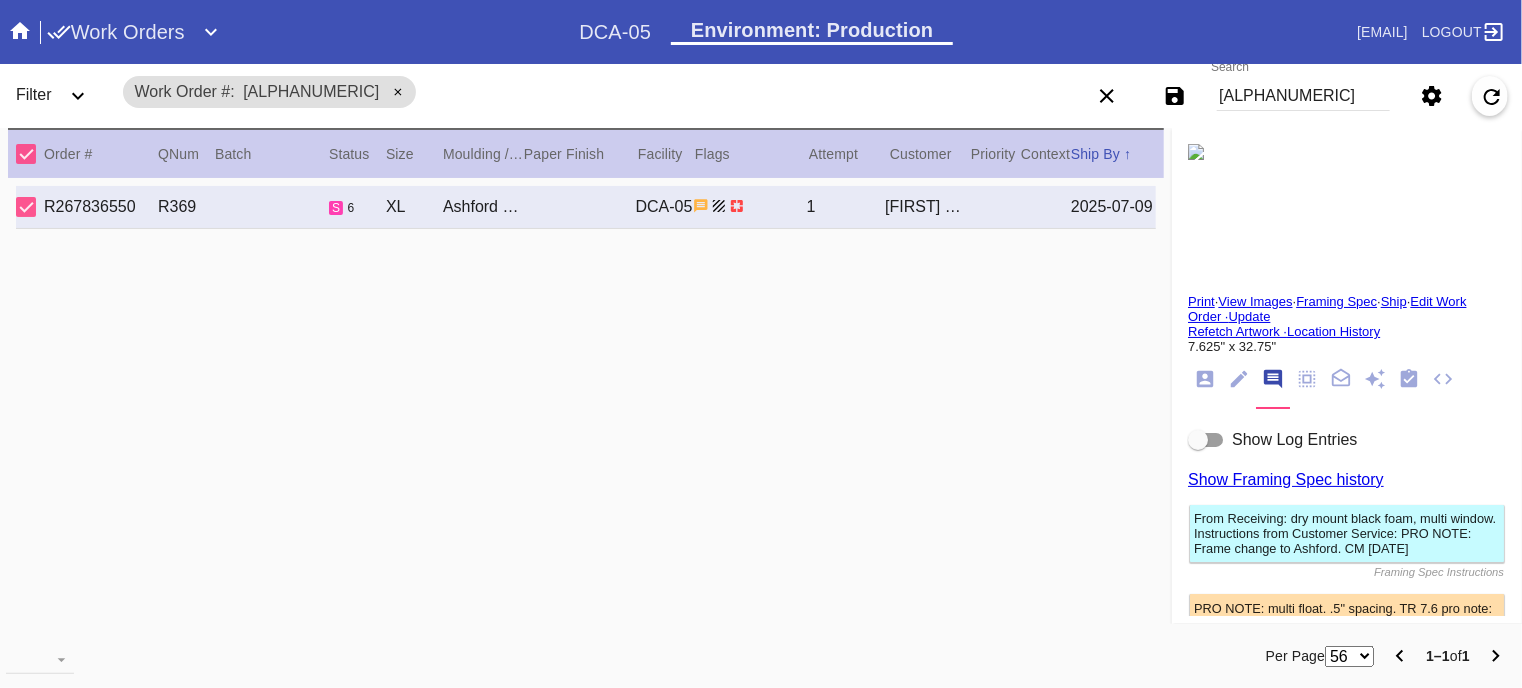 click on "Show Log Entries" at bounding box center (1294, 439) 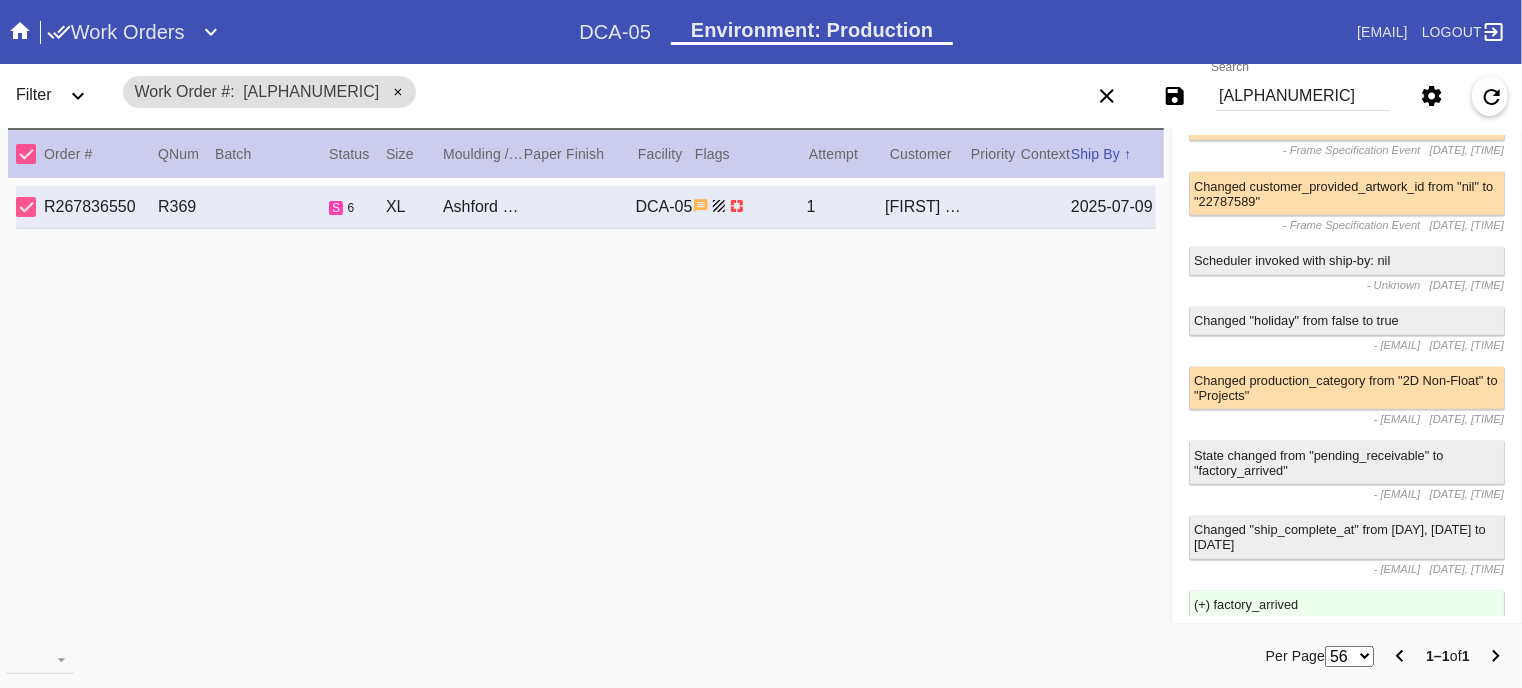 scroll, scrollTop: 0, scrollLeft: 0, axis: both 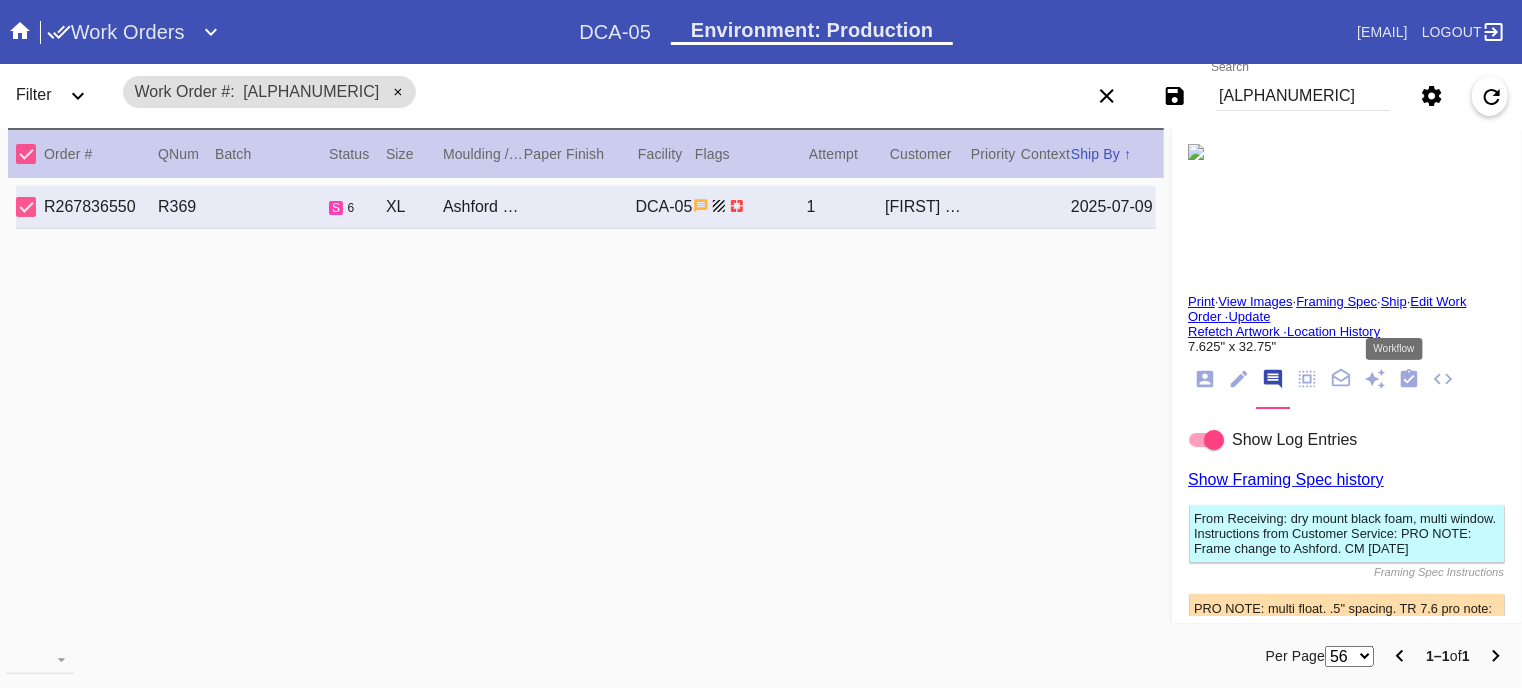 click at bounding box center (1409, 378) 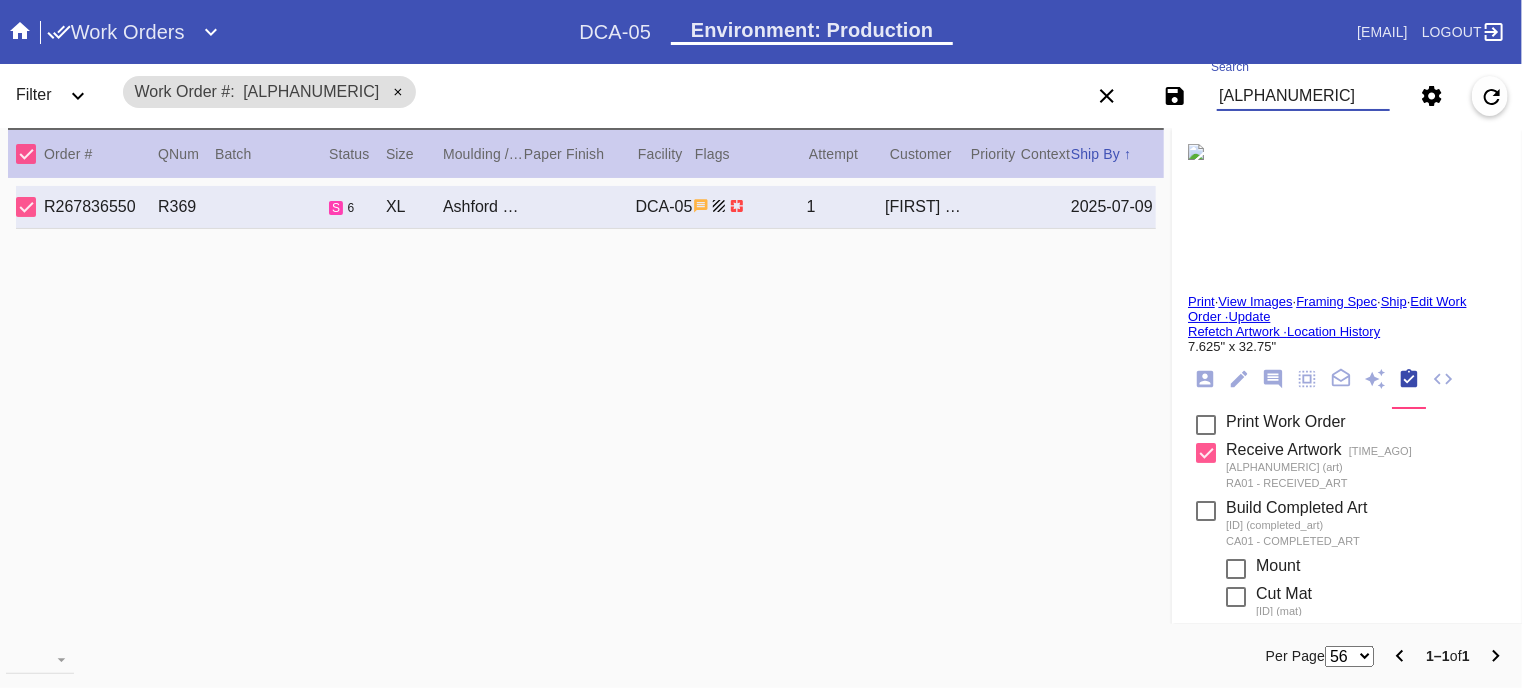 click on "[ALPHANUMERIC]" at bounding box center [1303, 96] 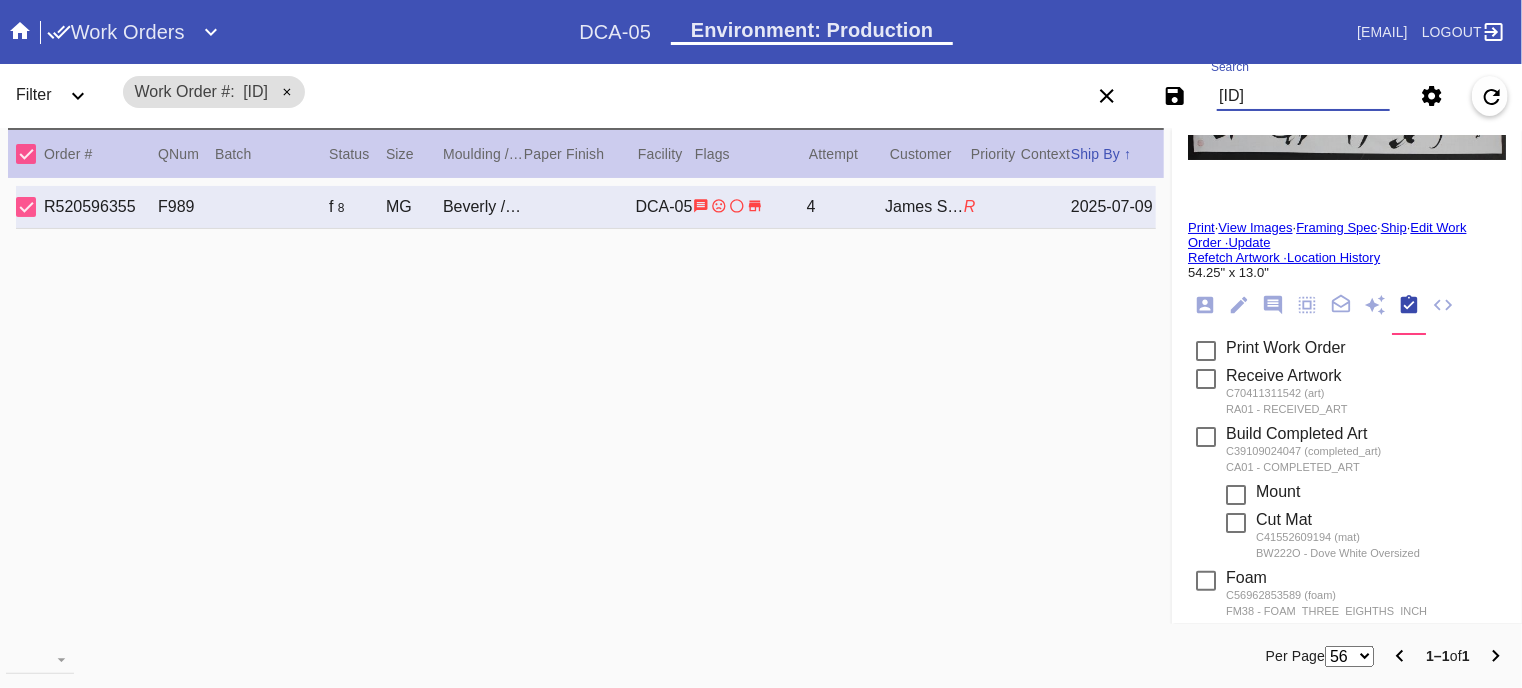 scroll, scrollTop: 0, scrollLeft: 0, axis: both 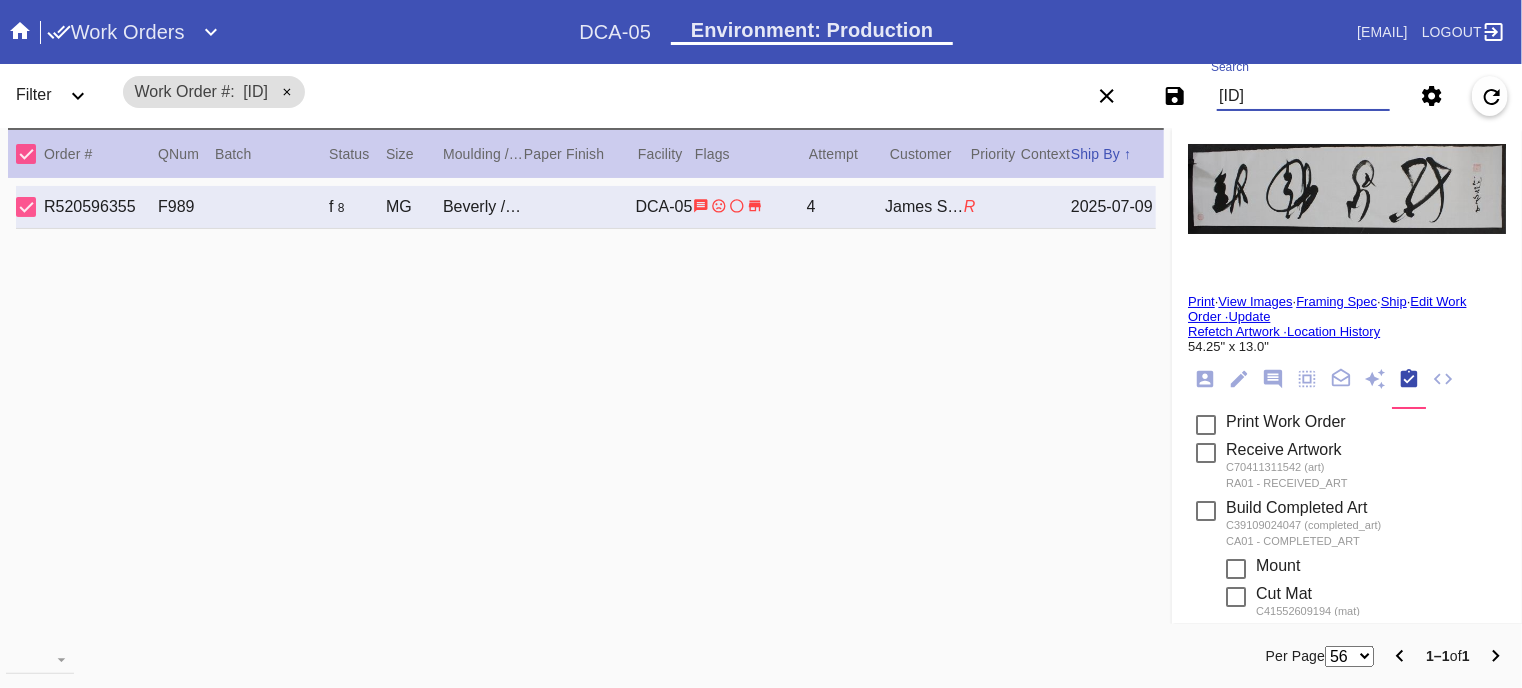 click on "[ID]" at bounding box center (1303, 96) 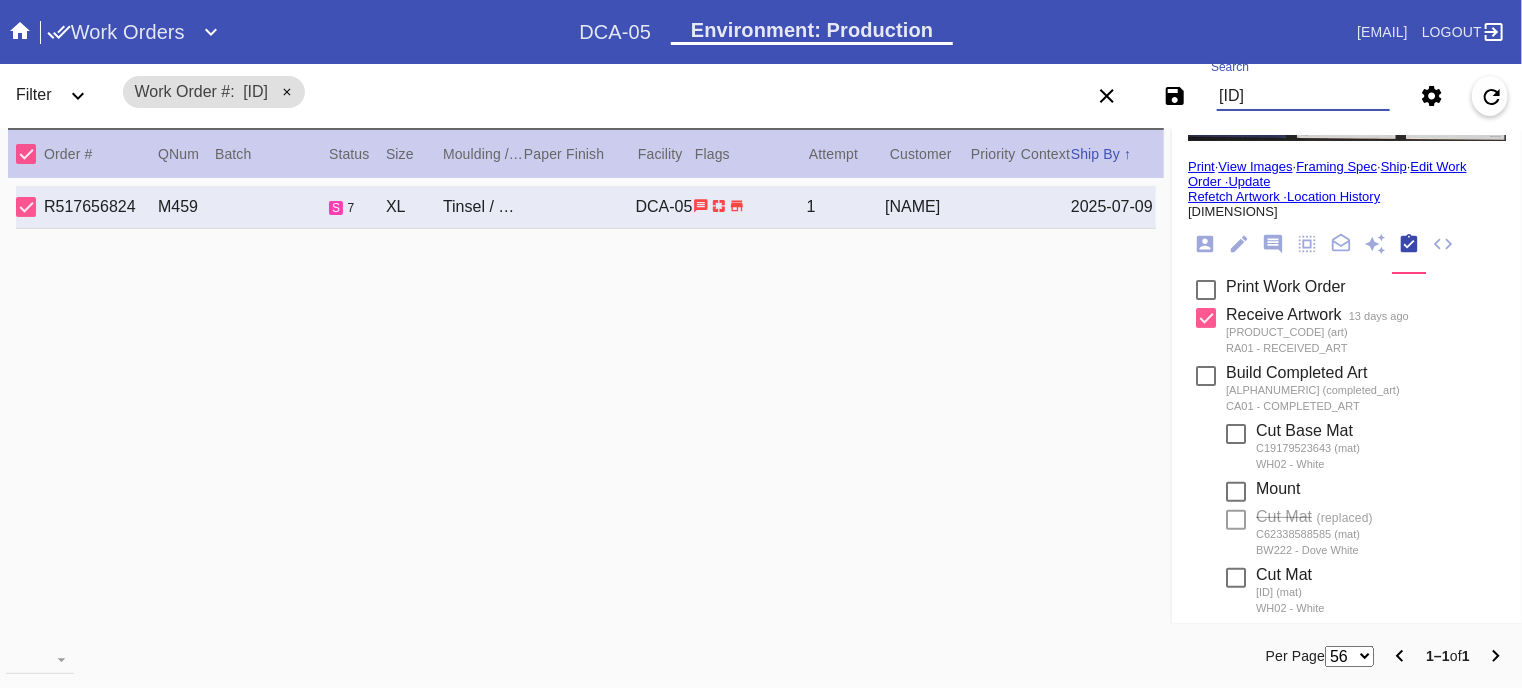 scroll, scrollTop: 0, scrollLeft: 0, axis: both 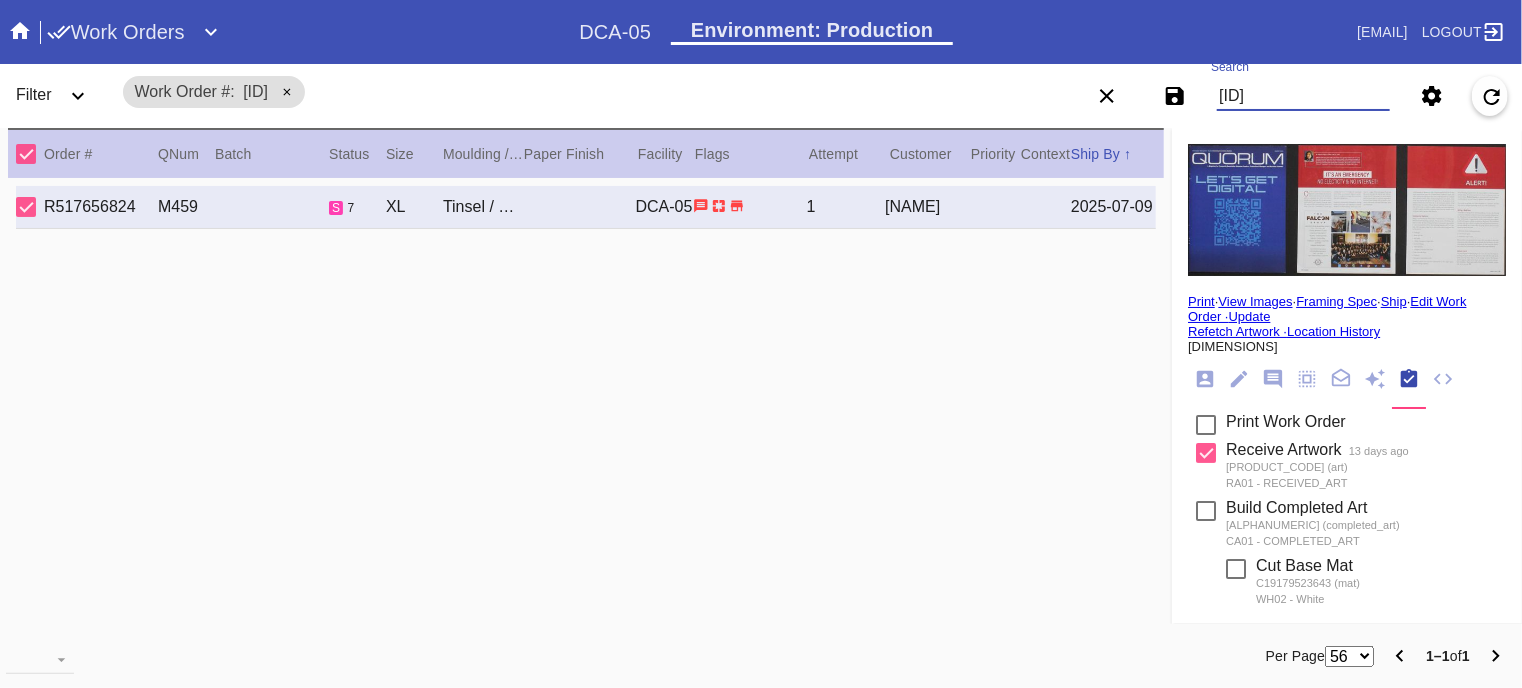 click on "[ID]" at bounding box center [1303, 96] 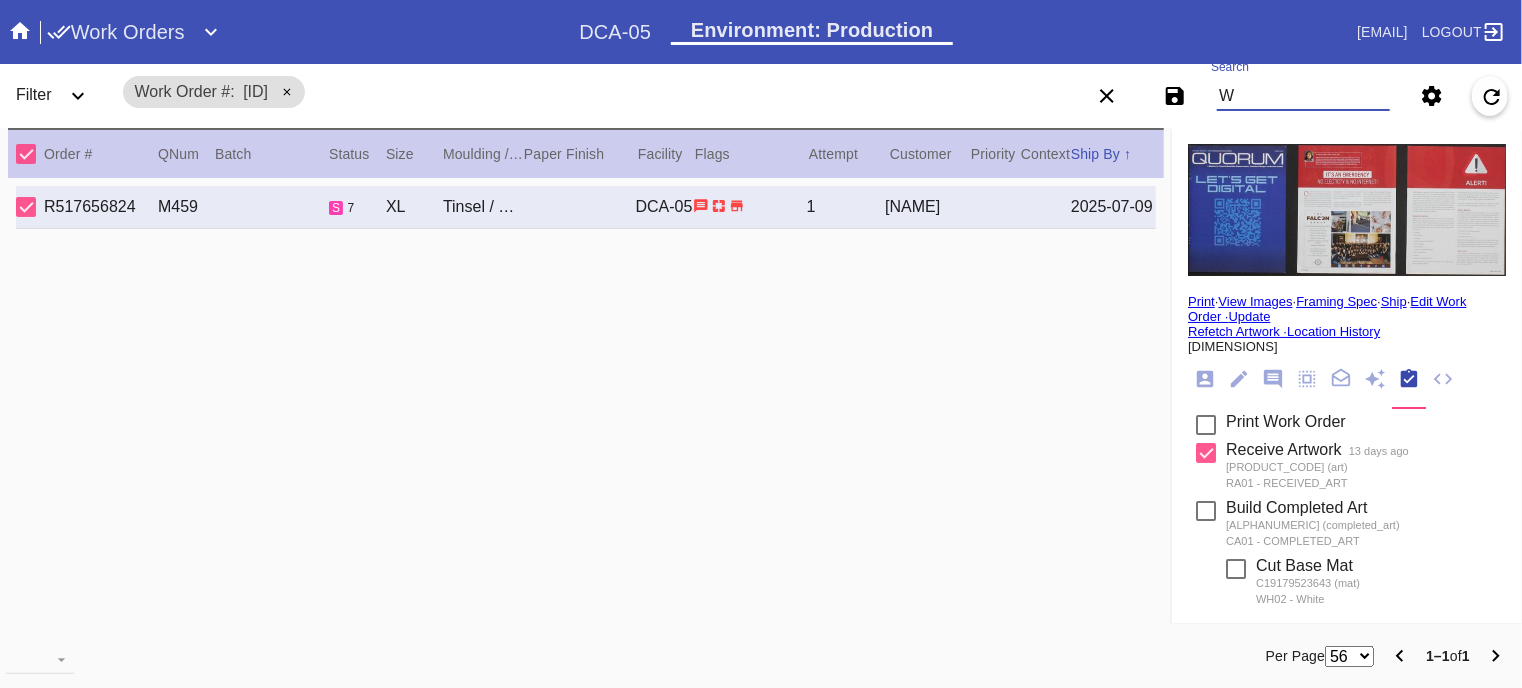 click on "W" at bounding box center (1303, 96) 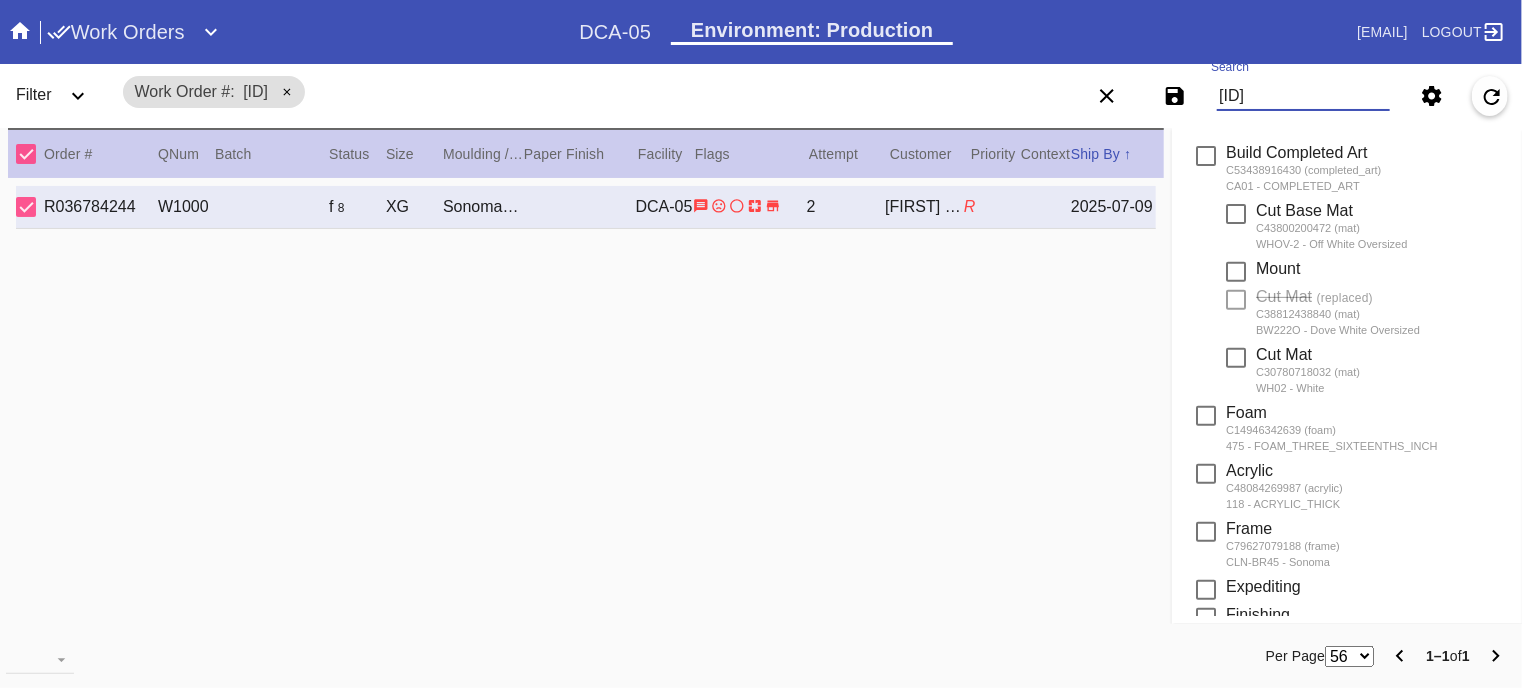 scroll, scrollTop: 0, scrollLeft: 0, axis: both 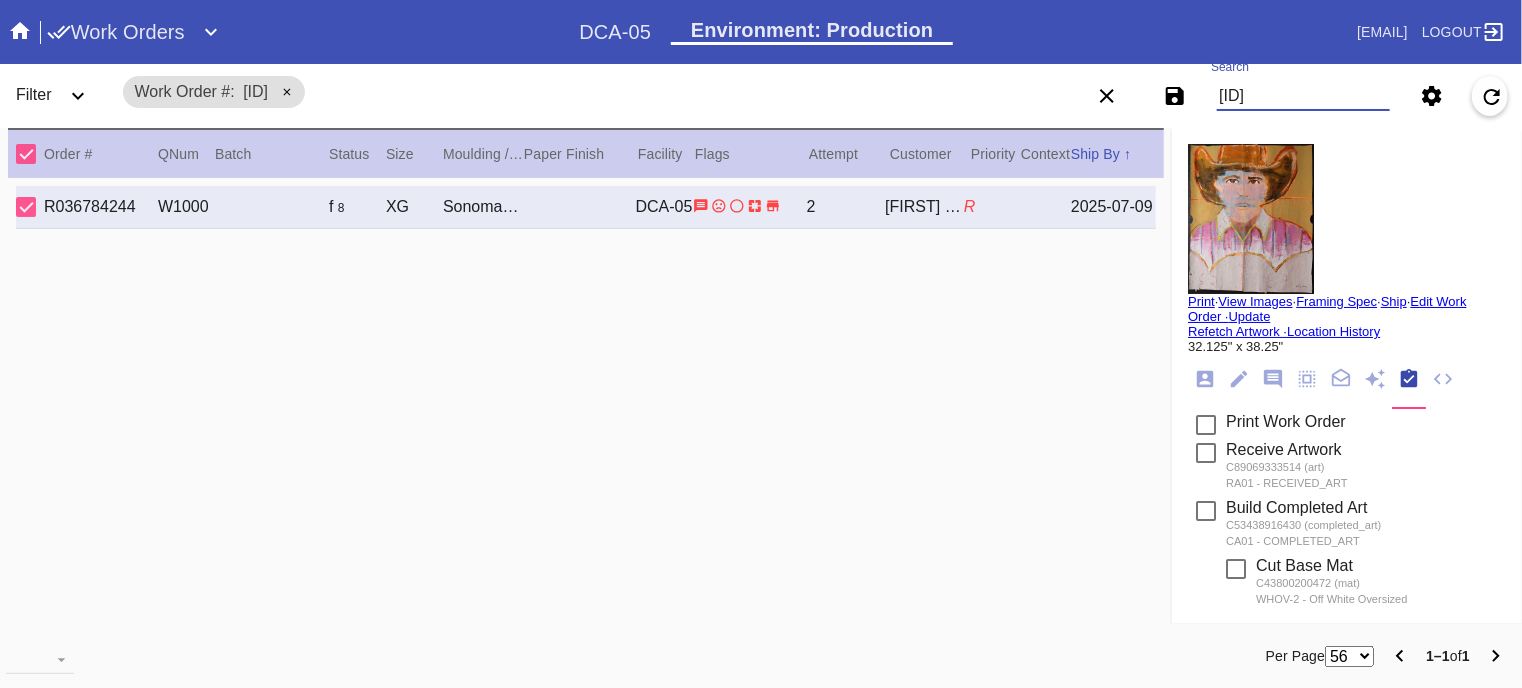 click on "[ID]" at bounding box center [1303, 96] 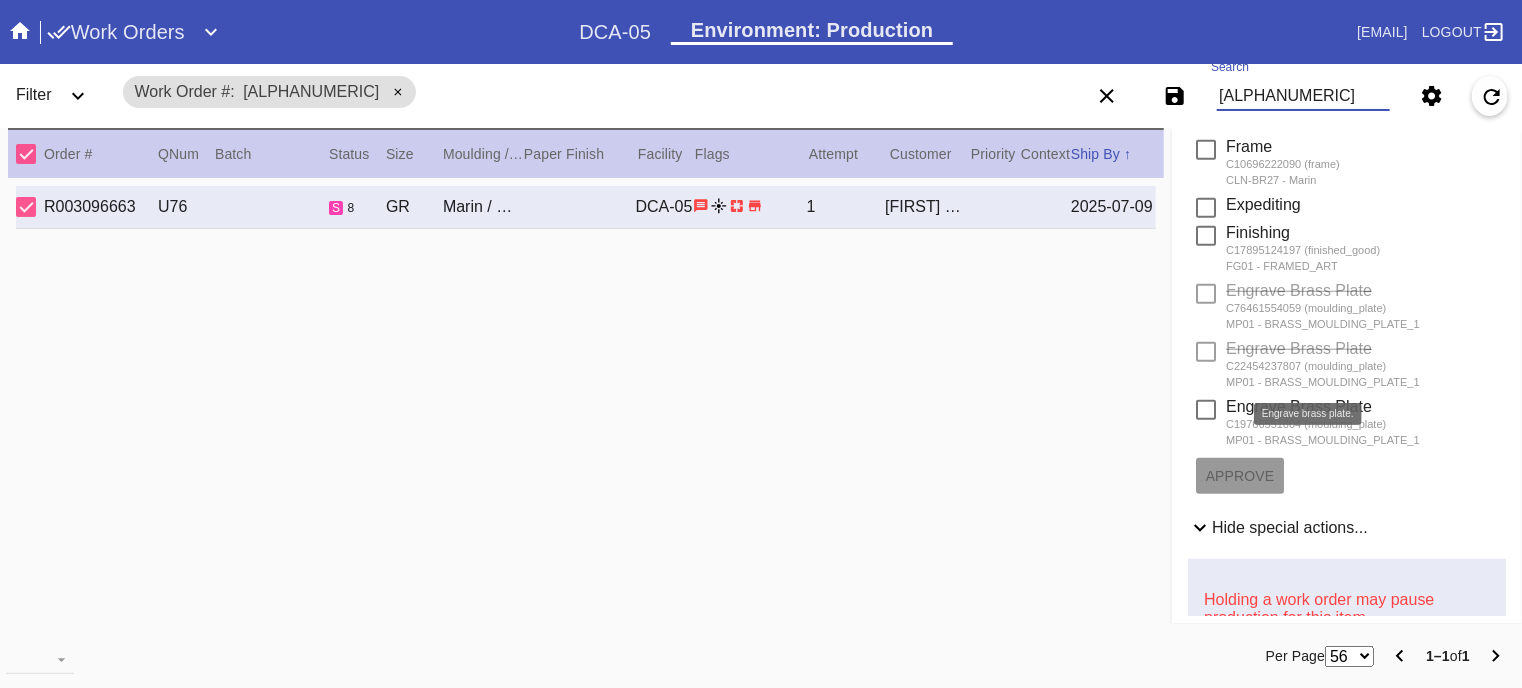 scroll, scrollTop: 0, scrollLeft: 0, axis: both 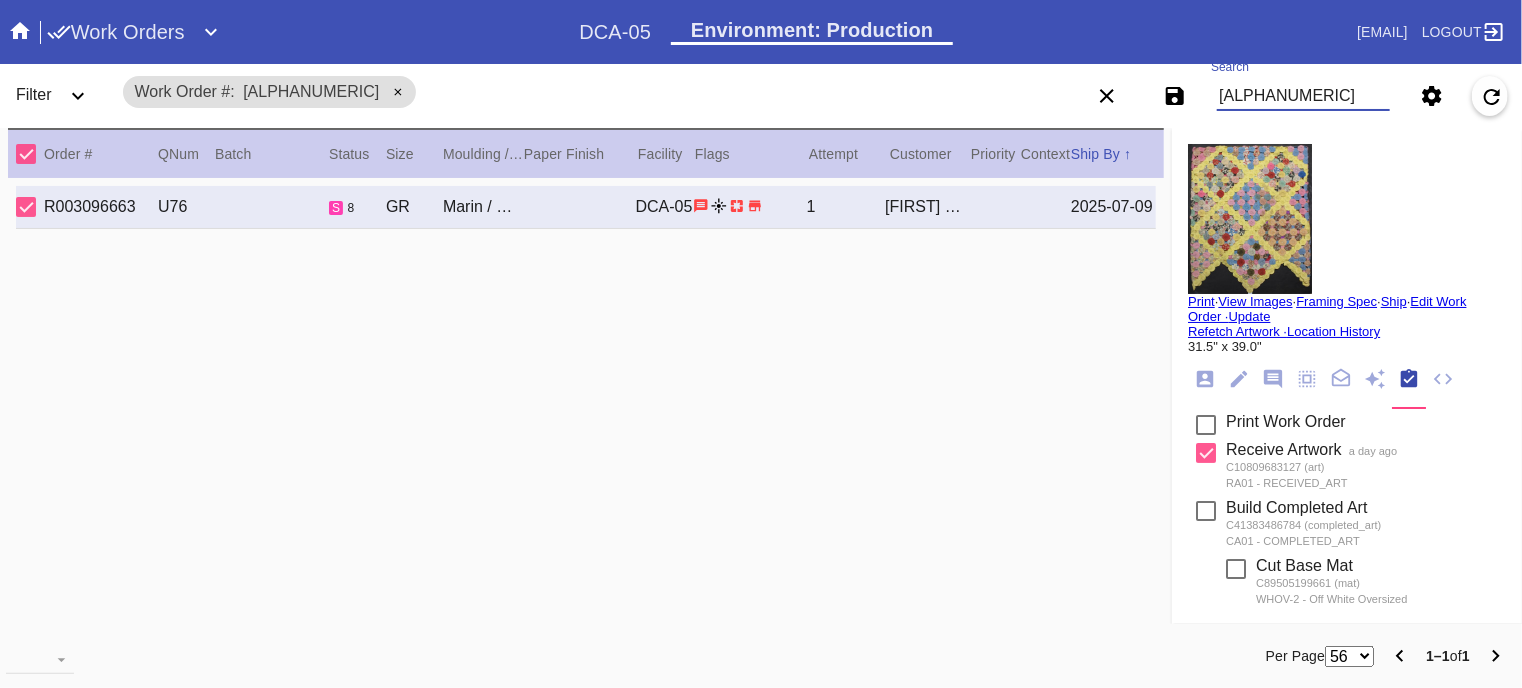 click on "[ALPHANUMERIC]" at bounding box center [1303, 96] 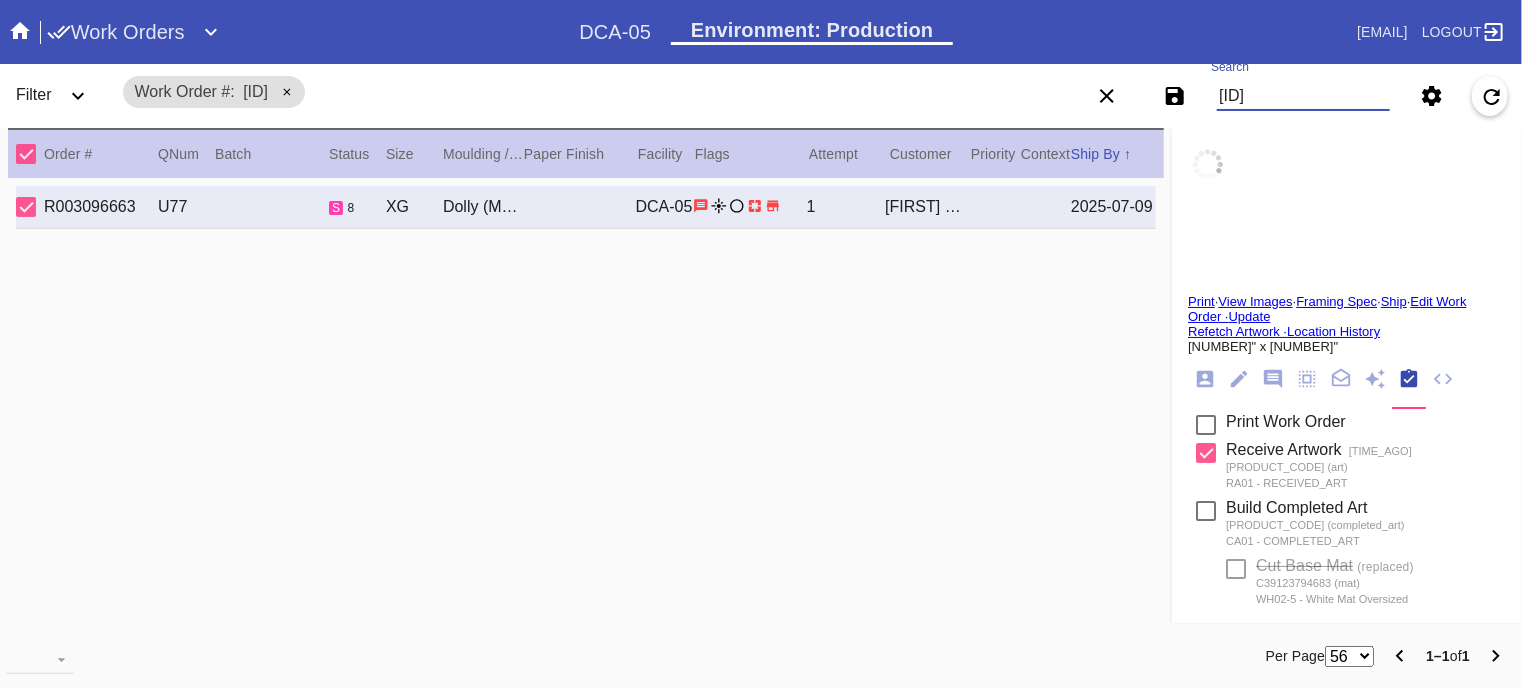 click on "[ID]" at bounding box center [1303, 96] 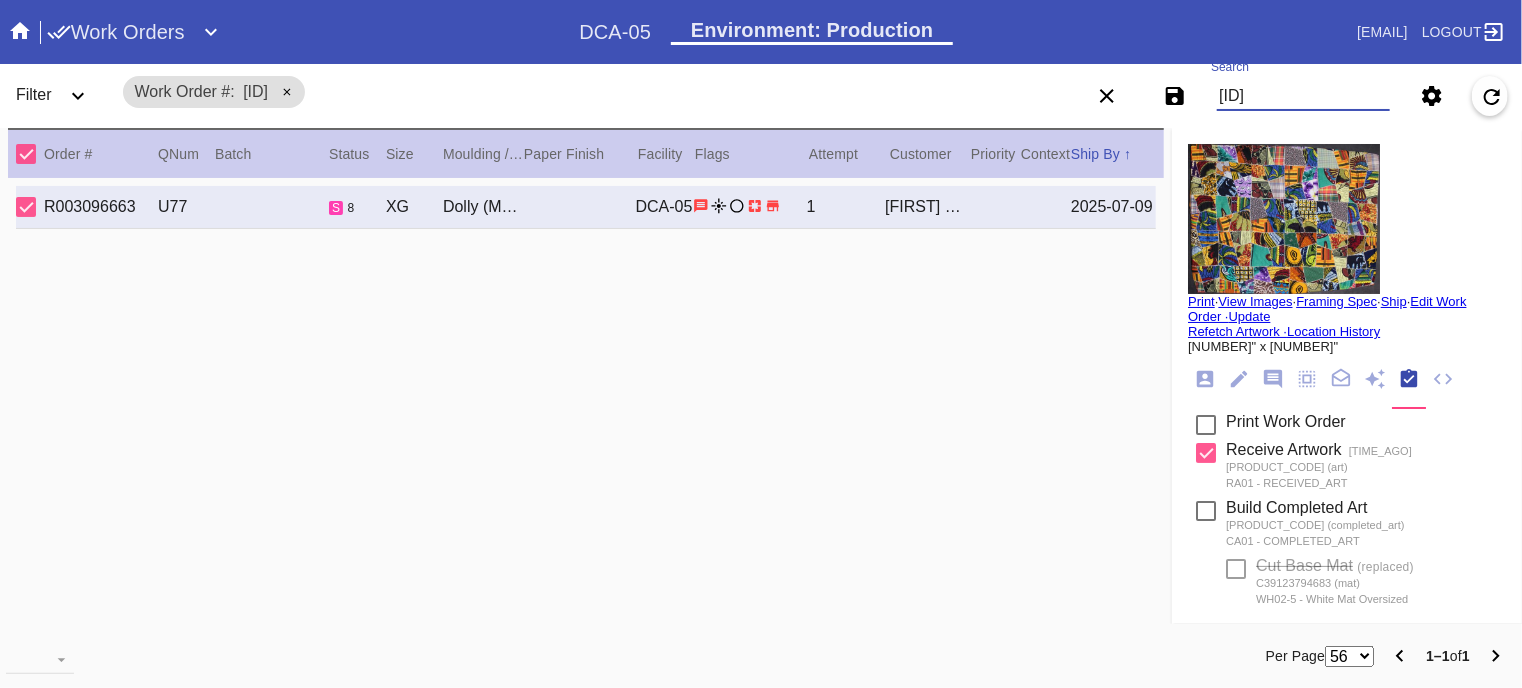click on "[ID]" at bounding box center (1303, 96) 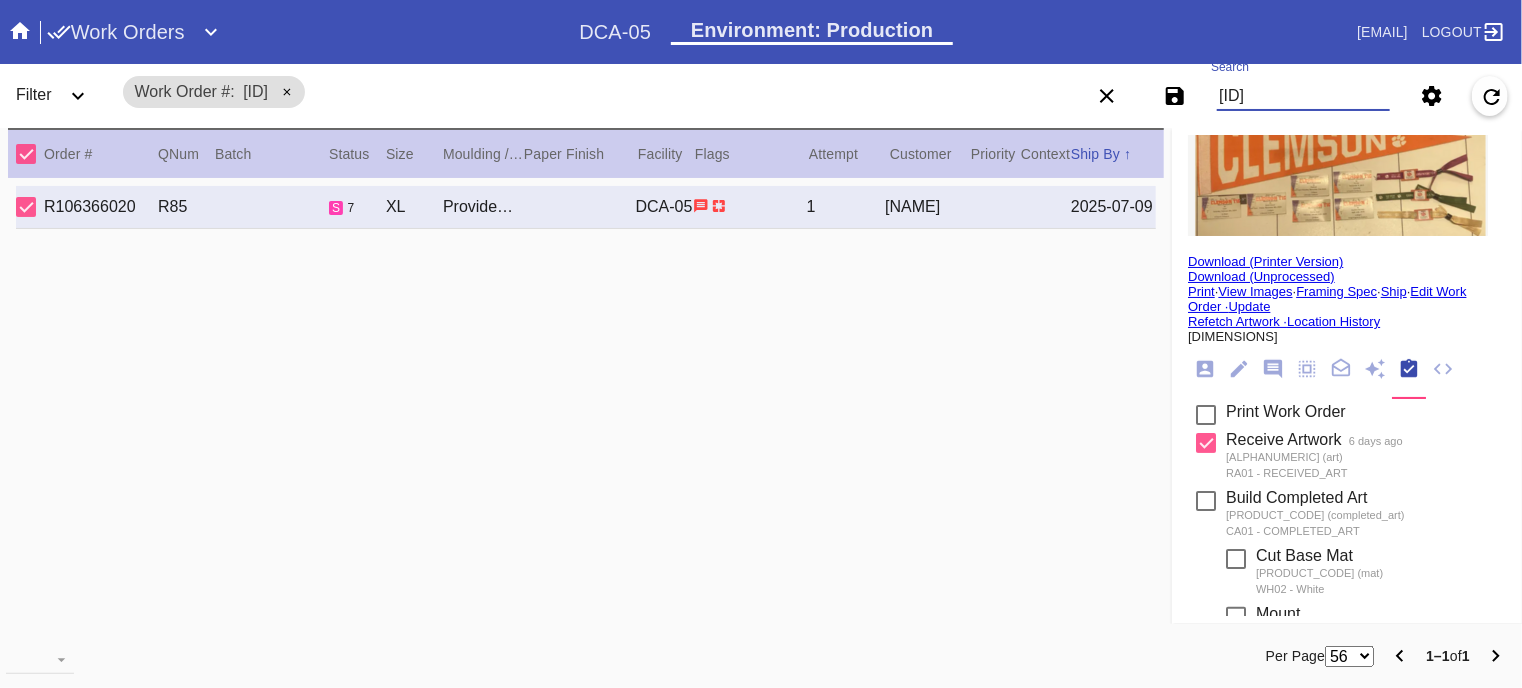 scroll, scrollTop: 0, scrollLeft: 0, axis: both 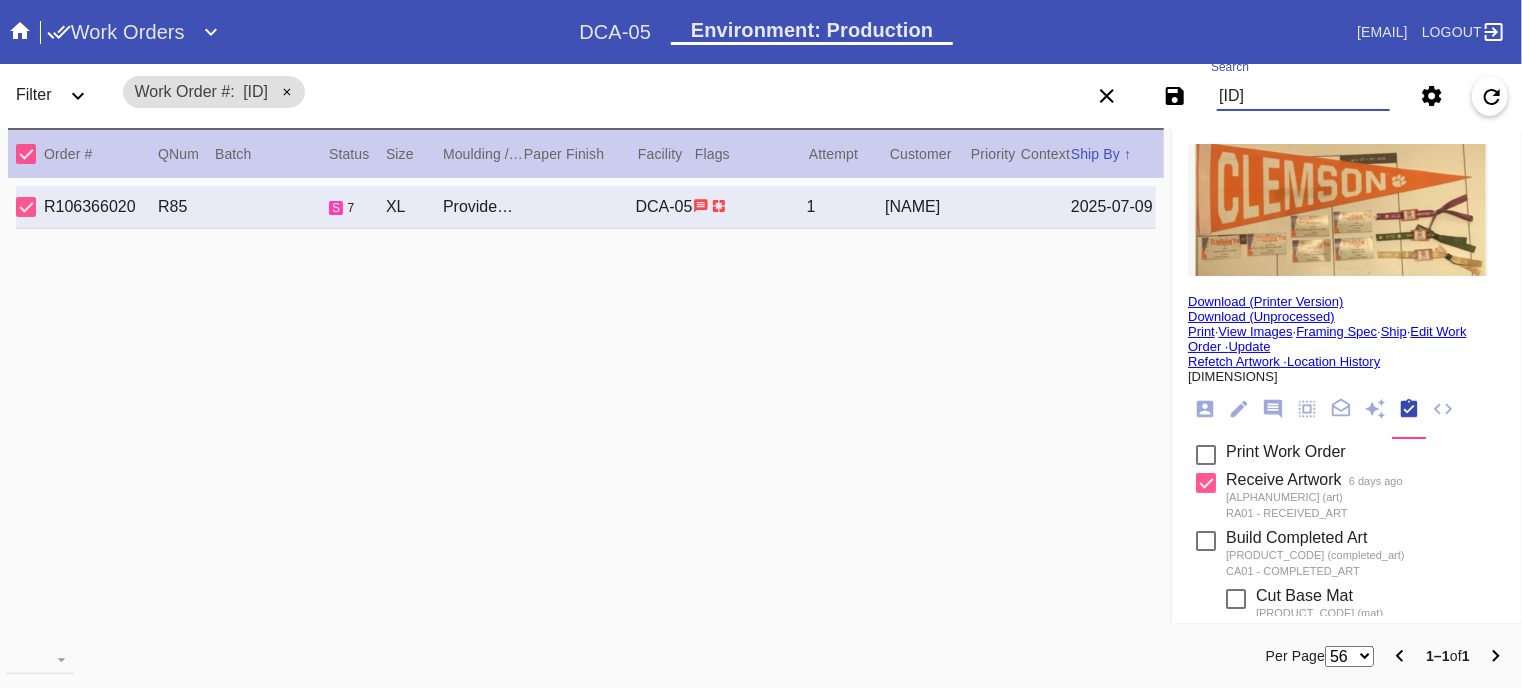 click on "[ID]" at bounding box center (1303, 96) 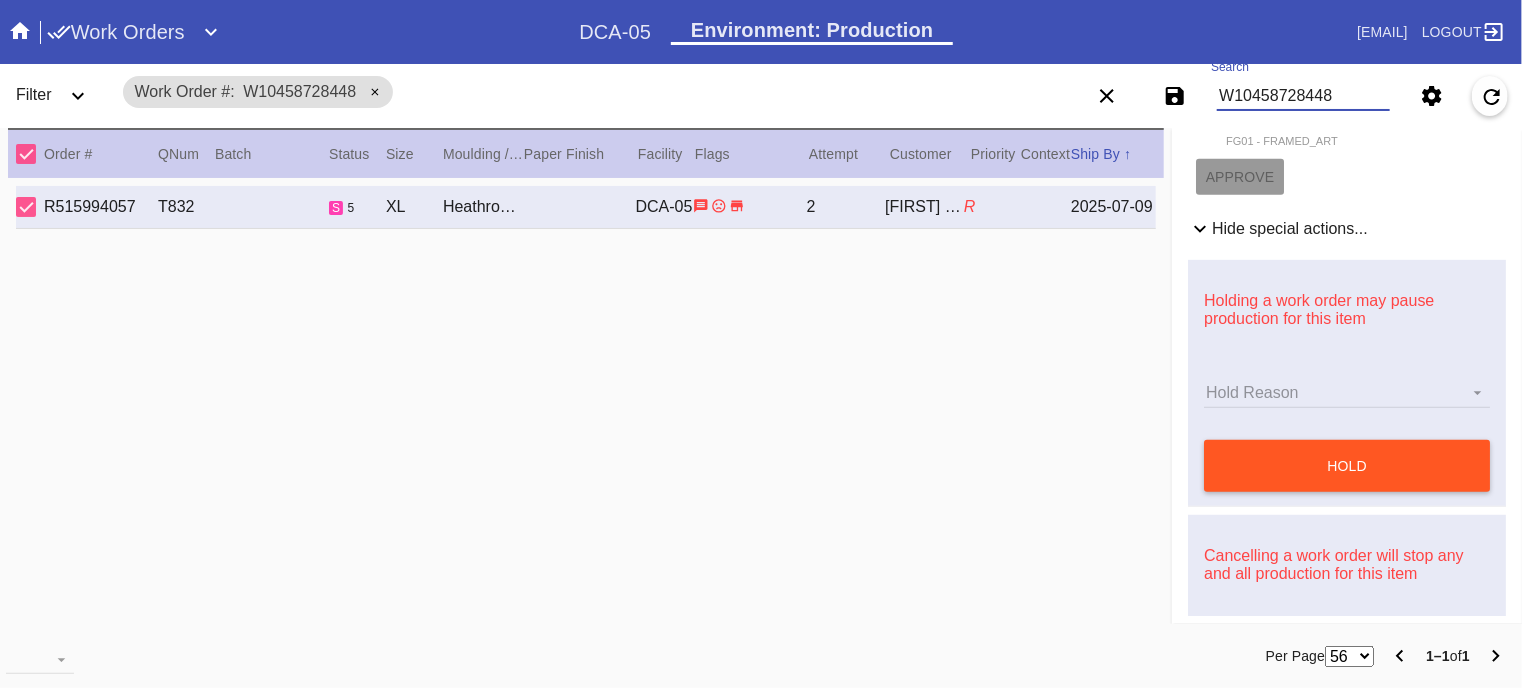 scroll, scrollTop: 0, scrollLeft: 0, axis: both 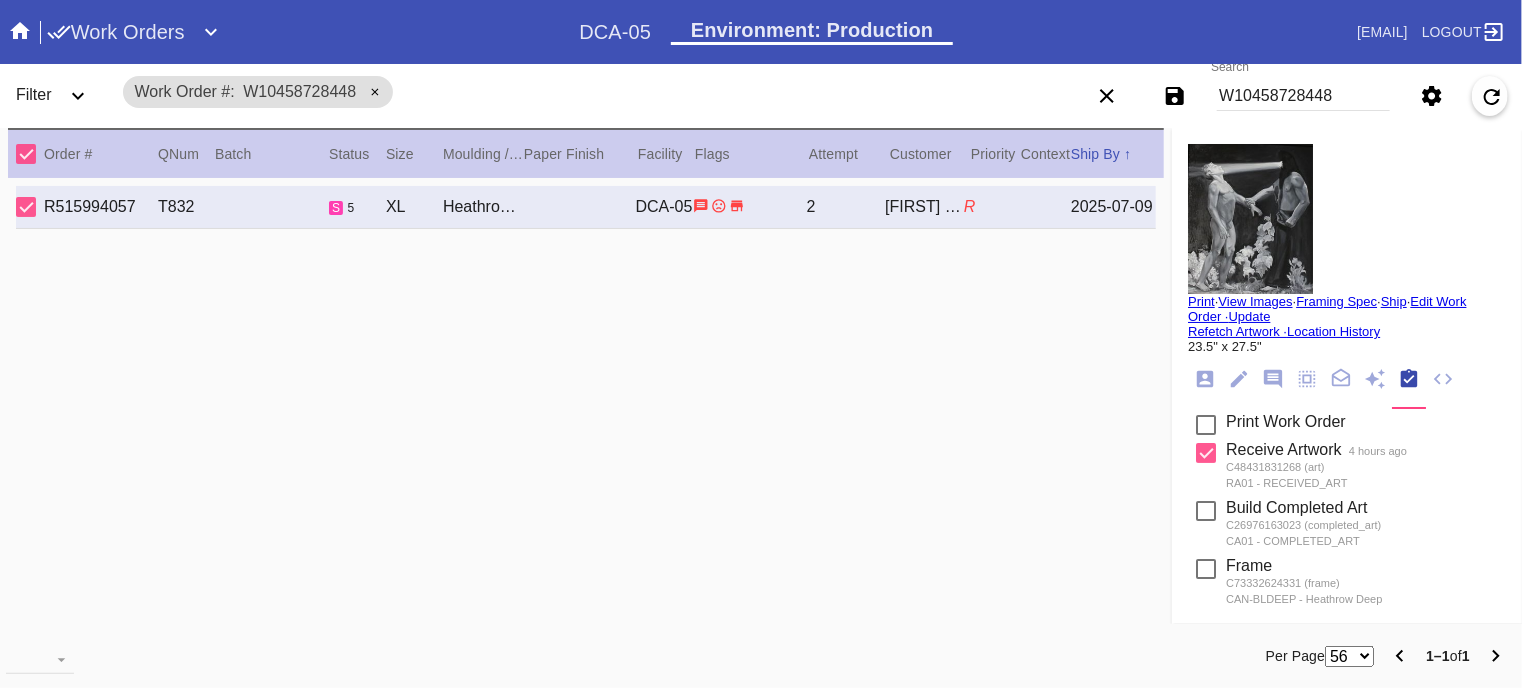 click on "Location History [DIMENSIONS]" at bounding box center (1347, 324) 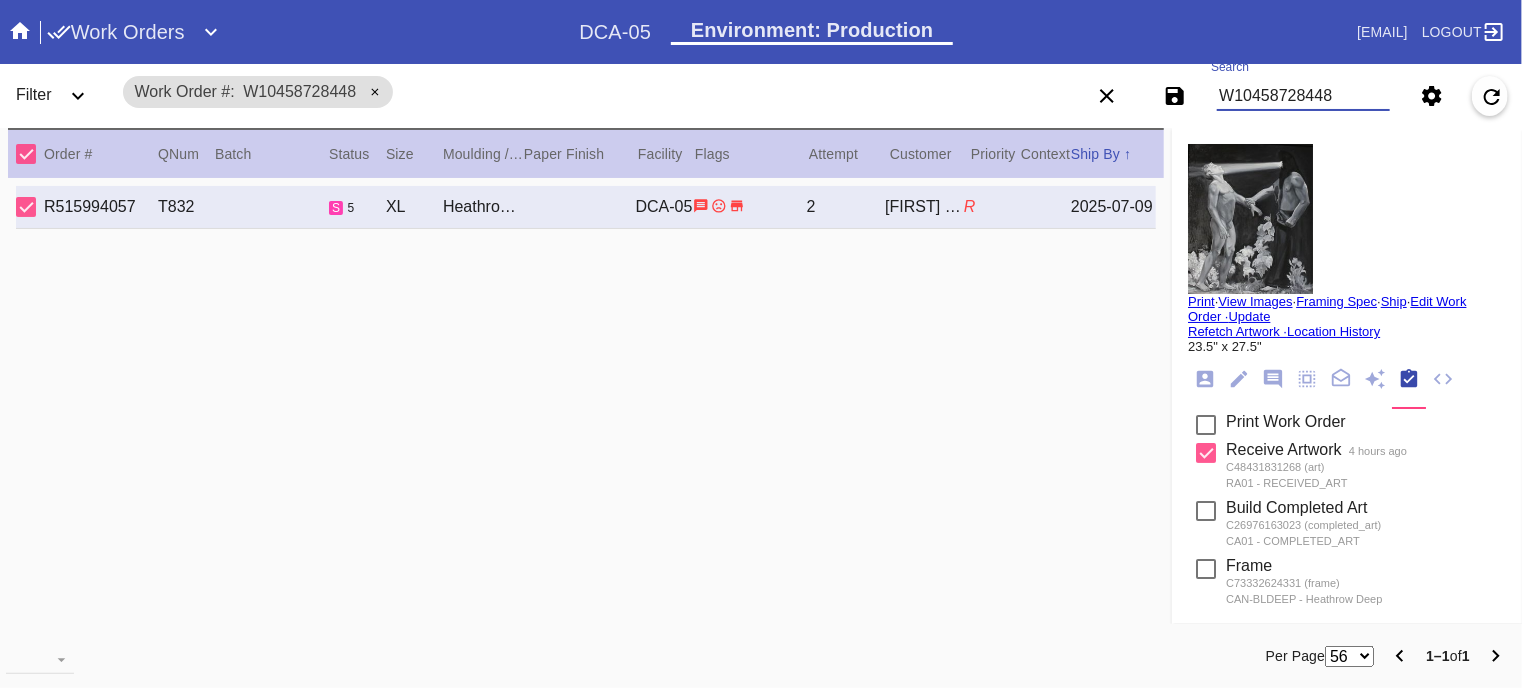 click on "W10458728448" at bounding box center (1303, 96) 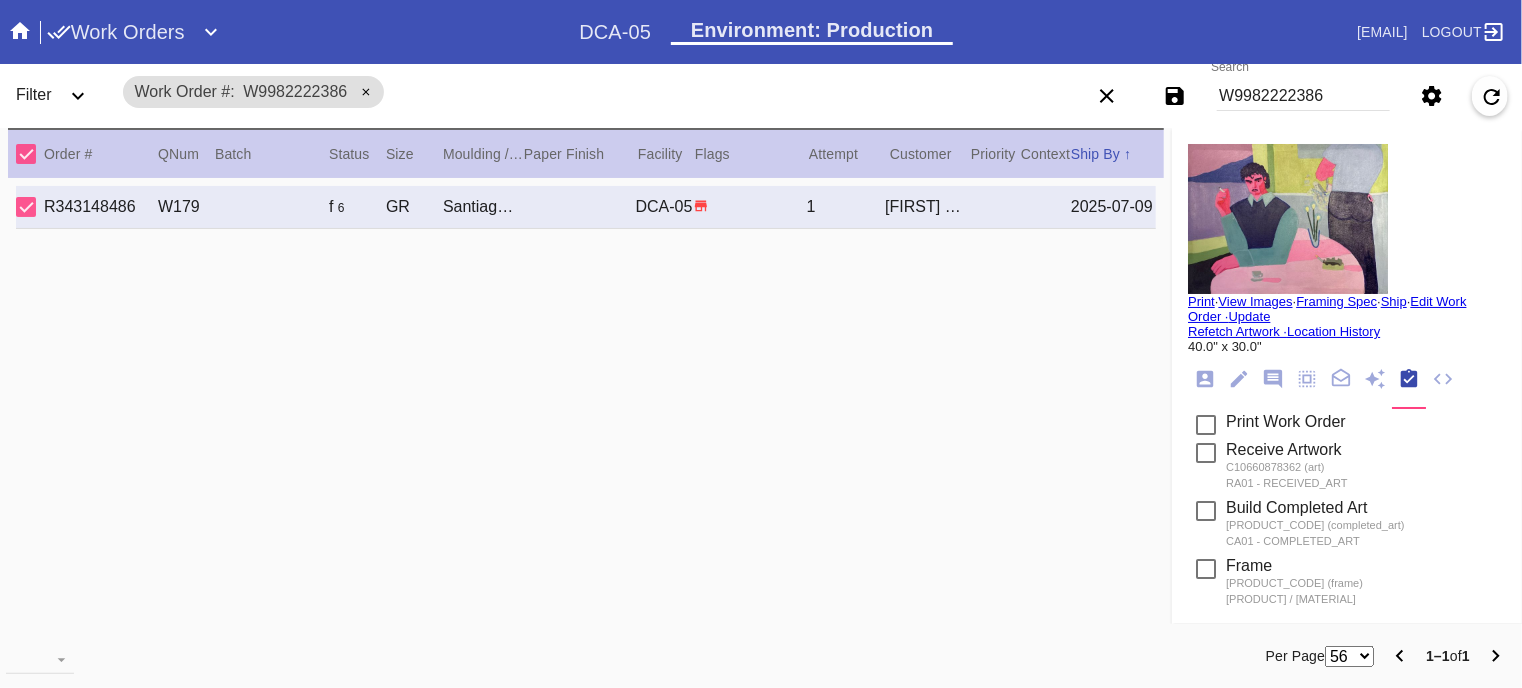 click on "Print" at bounding box center [1201, 301] 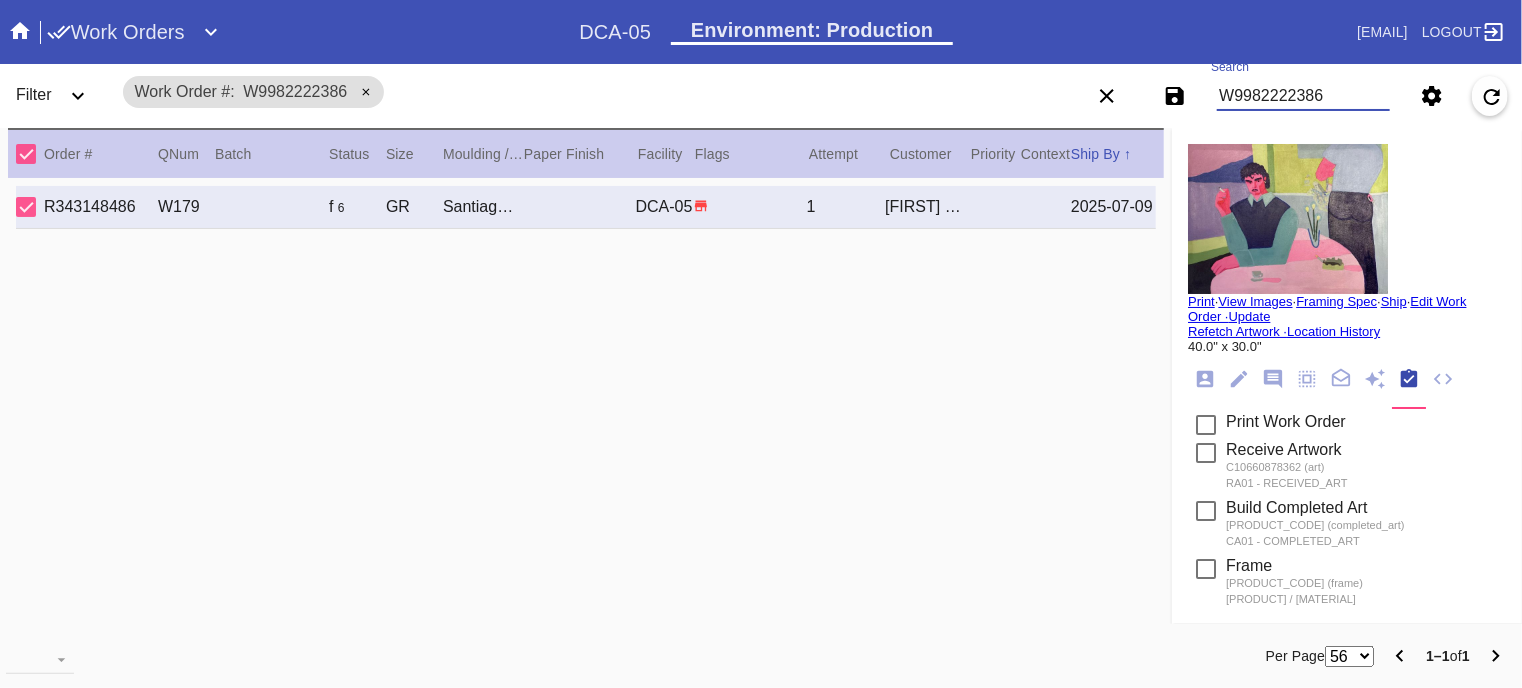 click on "W9982222386" at bounding box center [1303, 96] 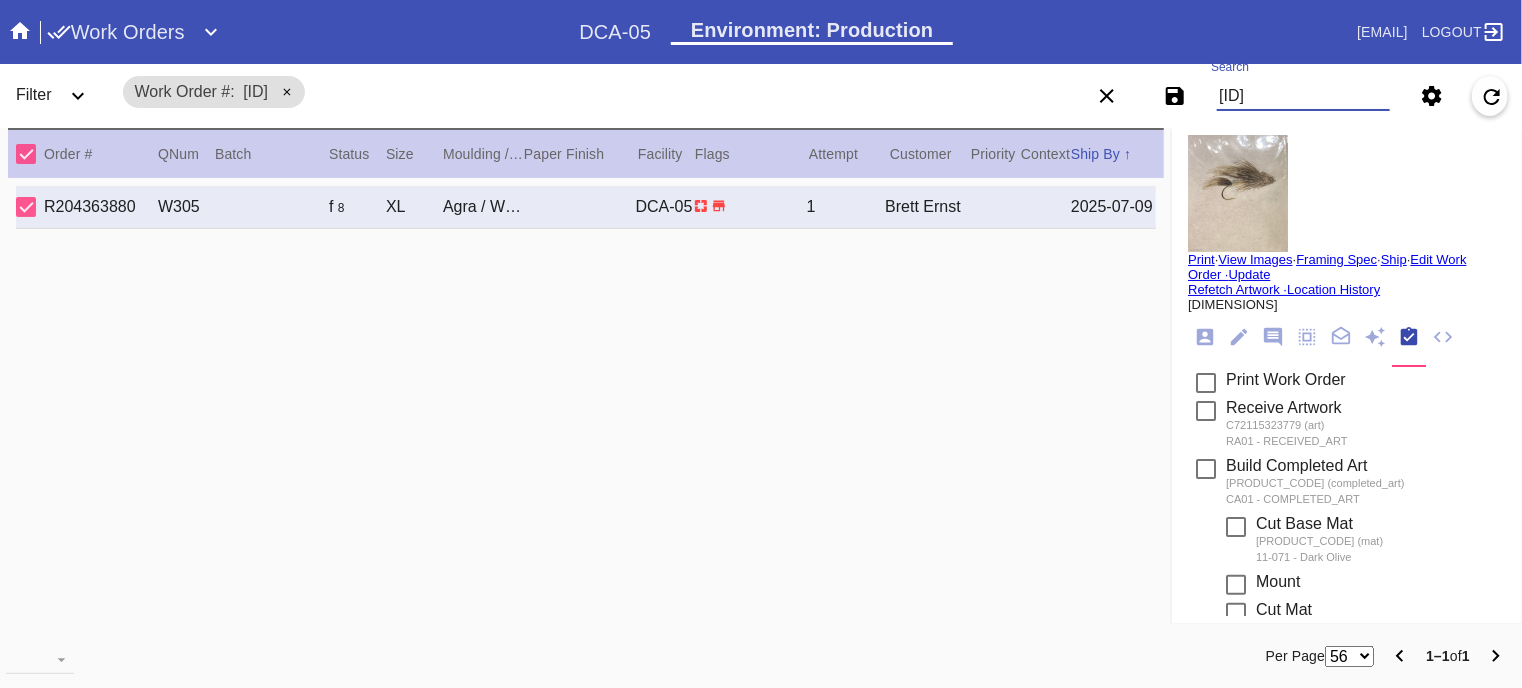 scroll, scrollTop: 0, scrollLeft: 0, axis: both 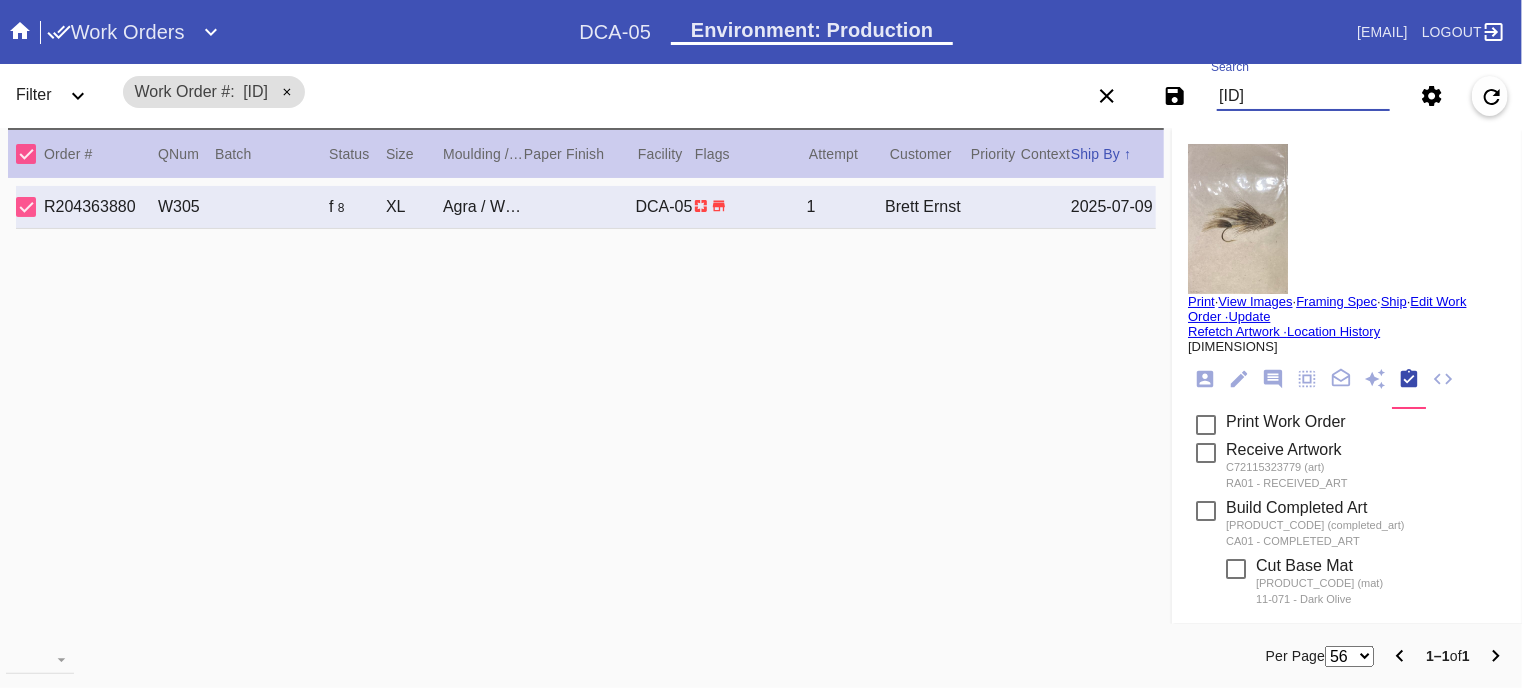 click on "Print" at bounding box center (1201, 301) 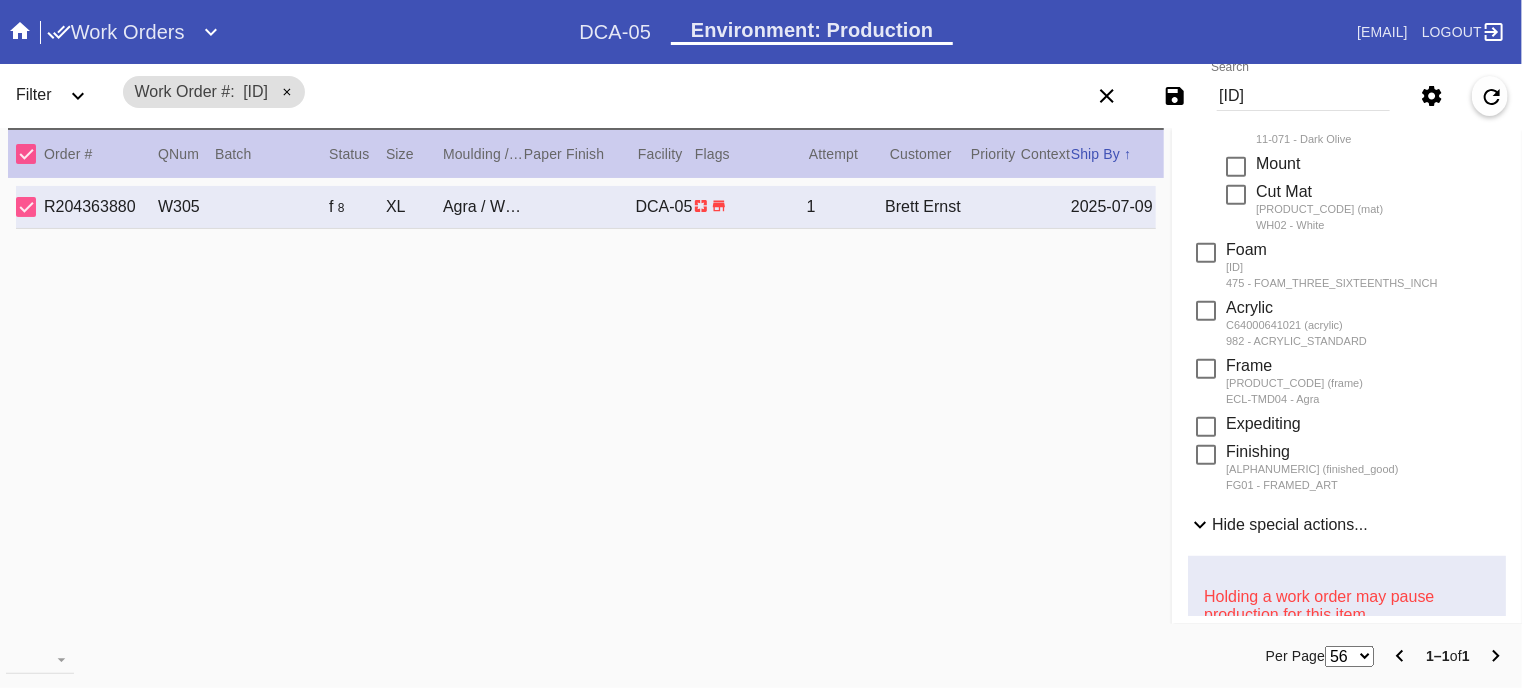 scroll, scrollTop: 0, scrollLeft: 0, axis: both 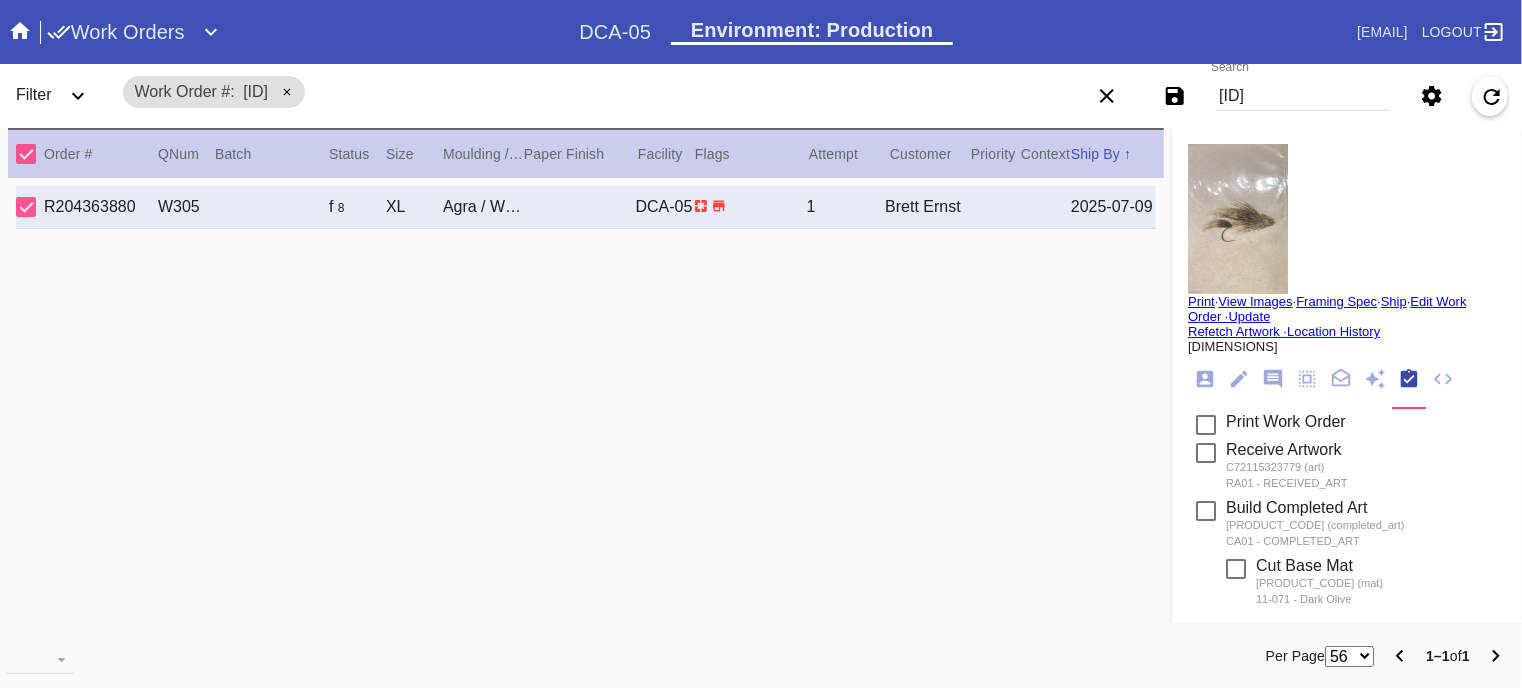 click on "[ID]" at bounding box center [1303, 96] 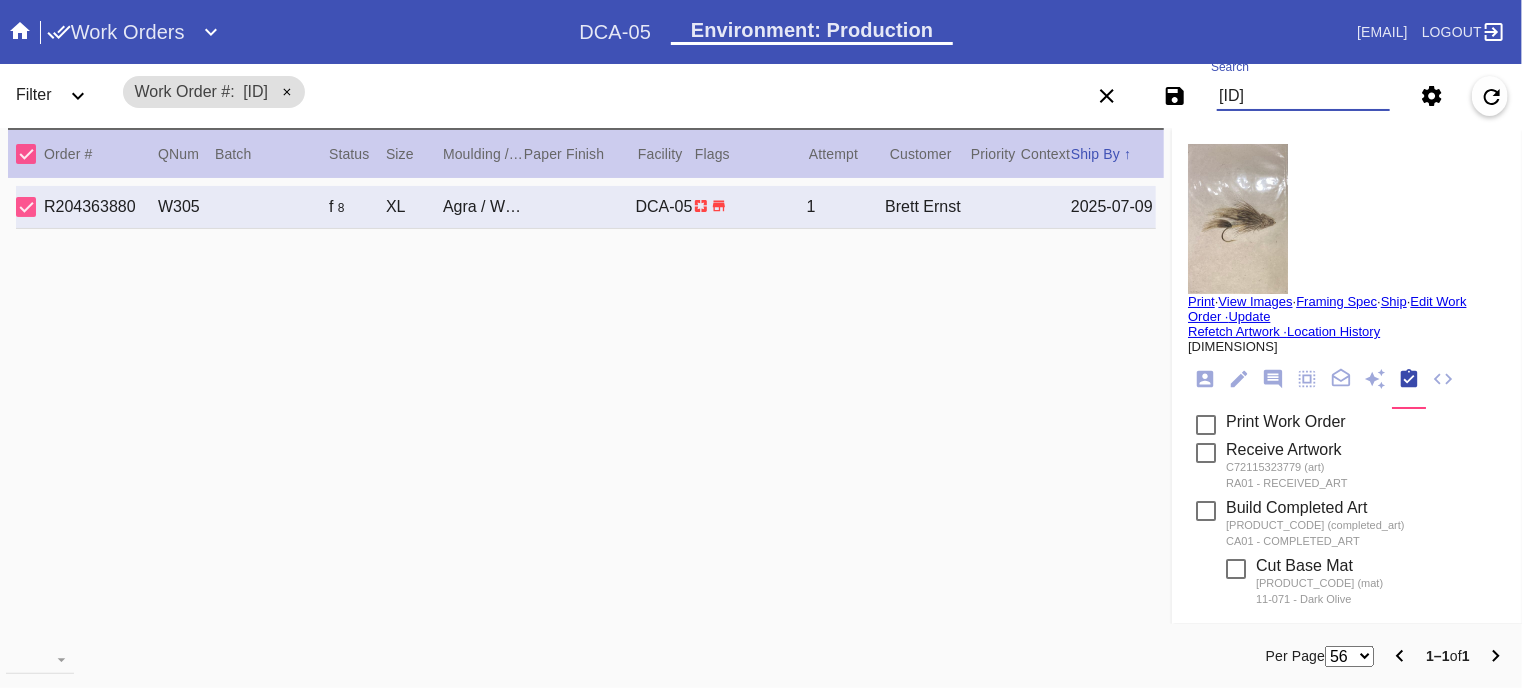 click on "[ID]" at bounding box center [1303, 96] 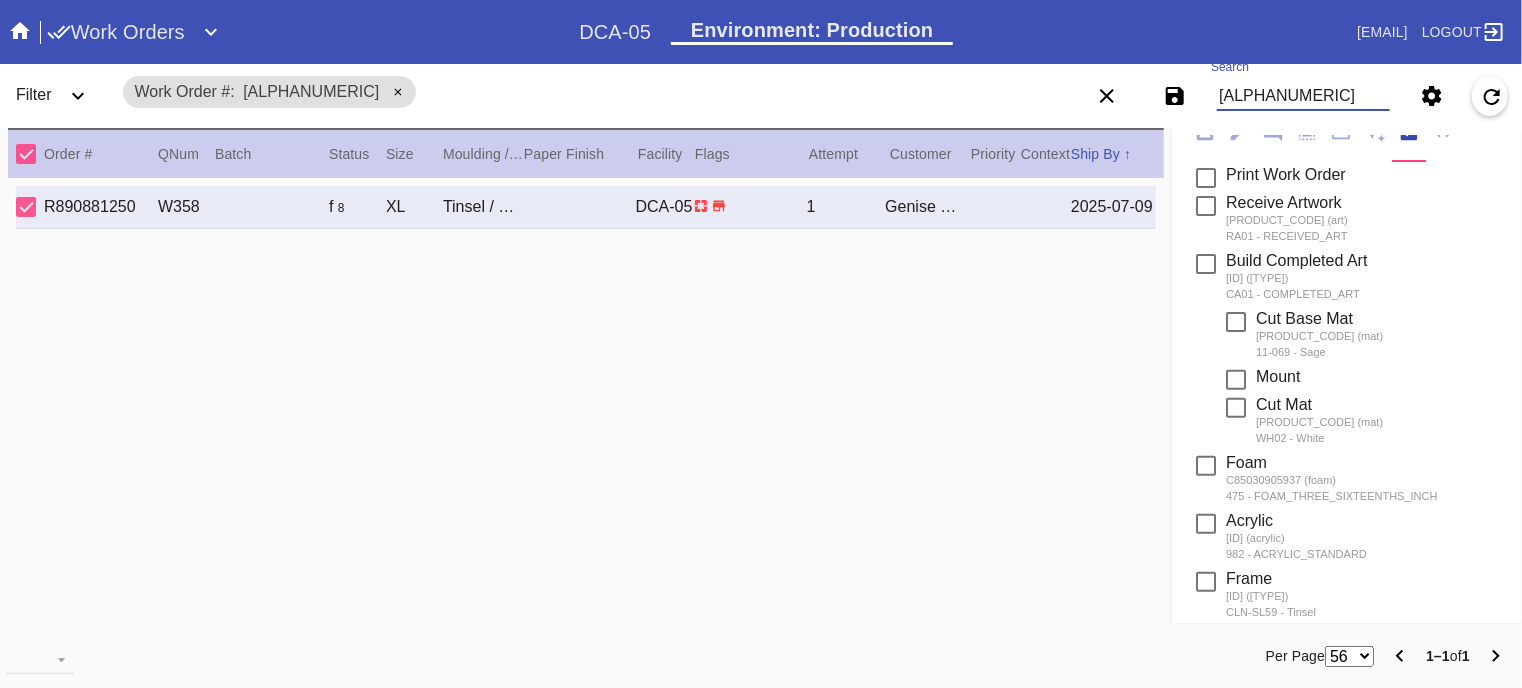 scroll, scrollTop: 0, scrollLeft: 0, axis: both 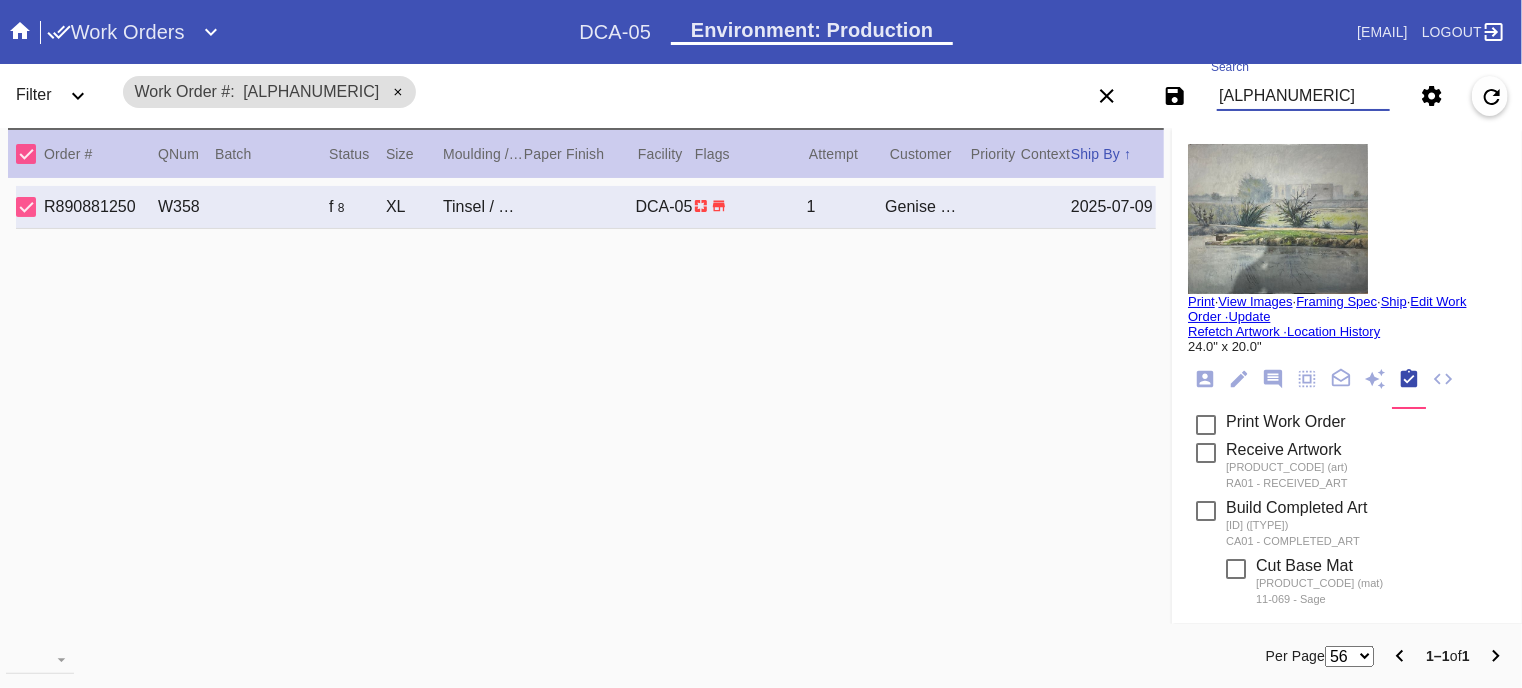 type on "[ALPHANUMERIC]" 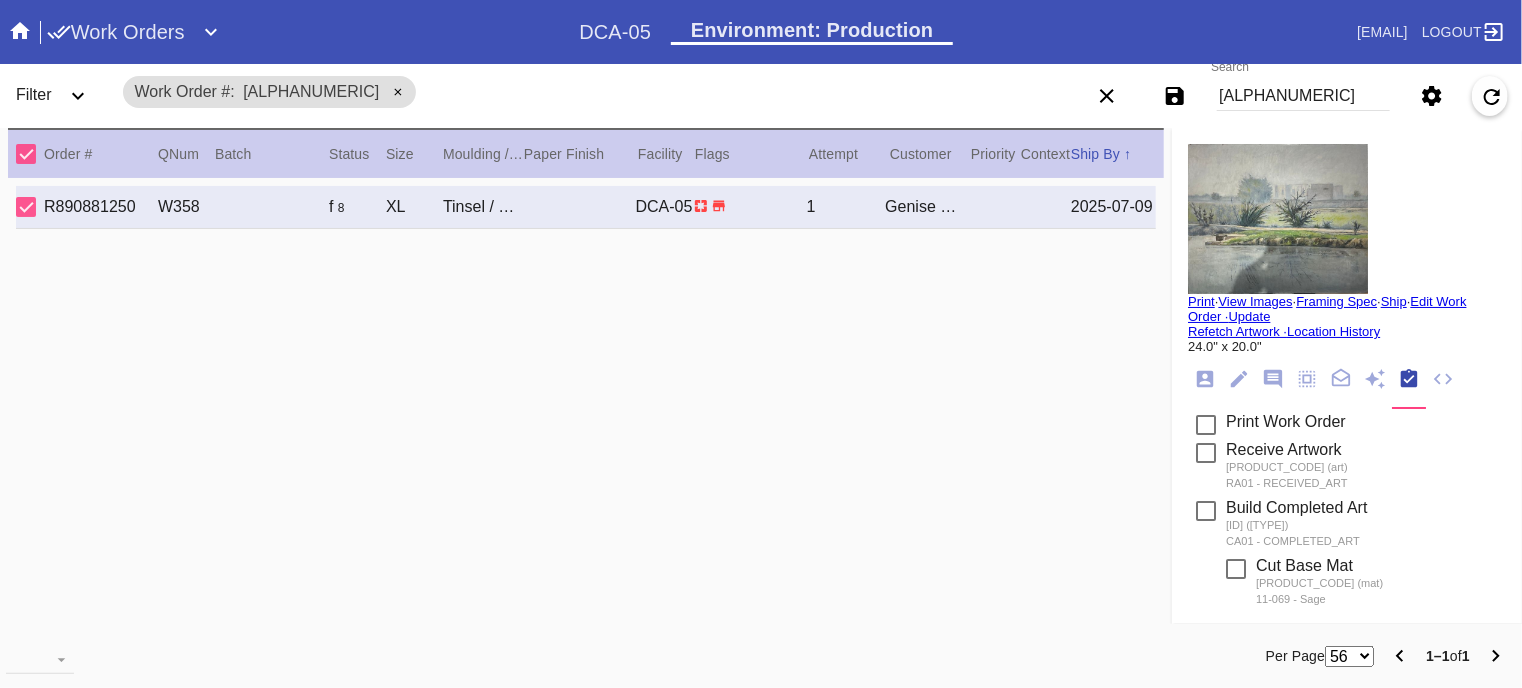 click on "Print" at bounding box center [1201, 301] 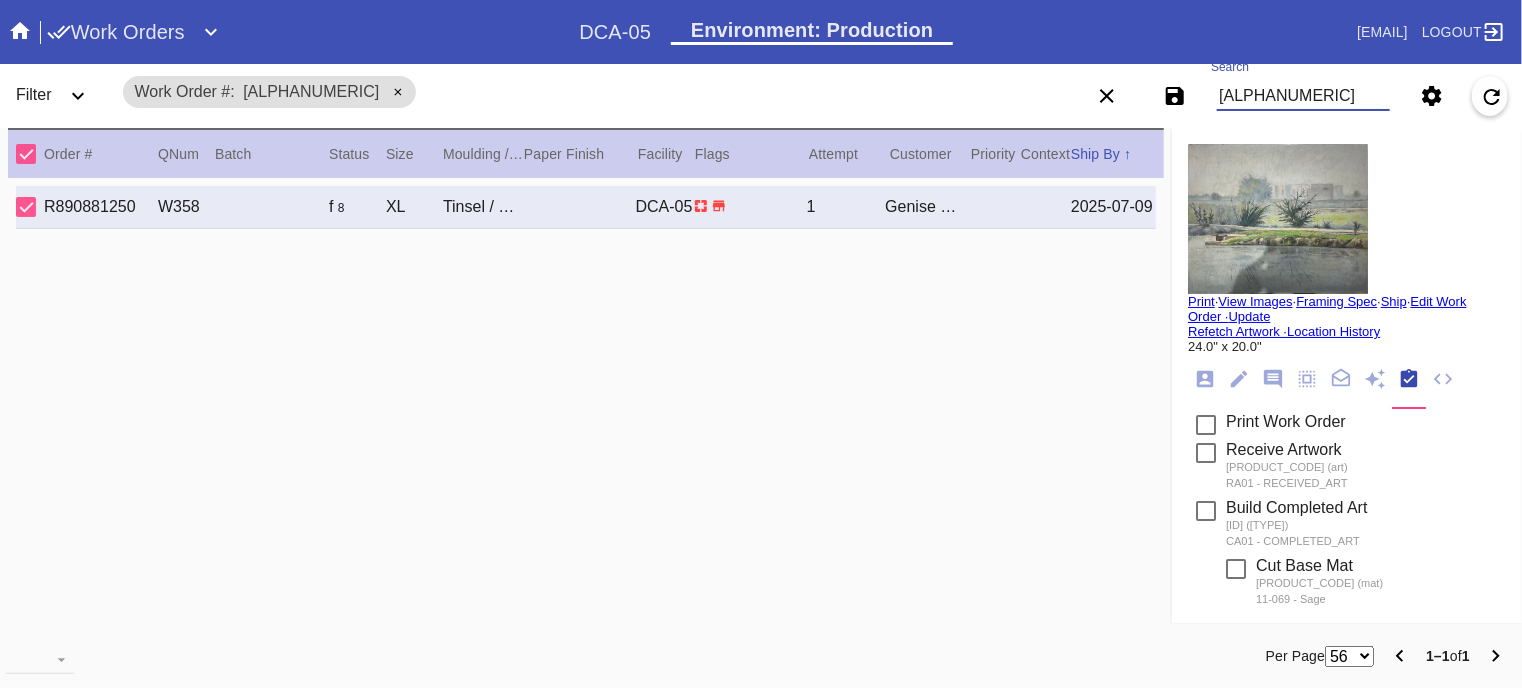 click on "[ALPHANUMERIC]" at bounding box center (1303, 96) 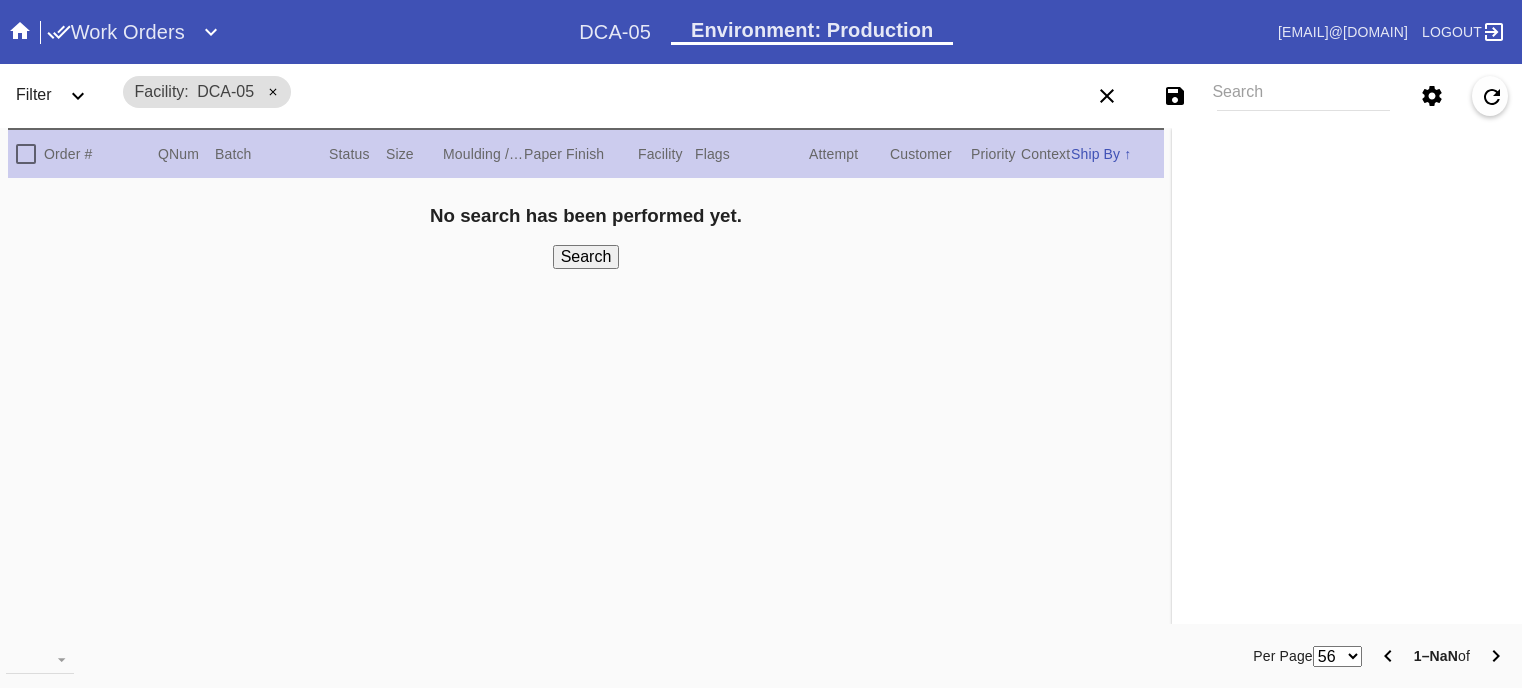 scroll, scrollTop: 0, scrollLeft: 0, axis: both 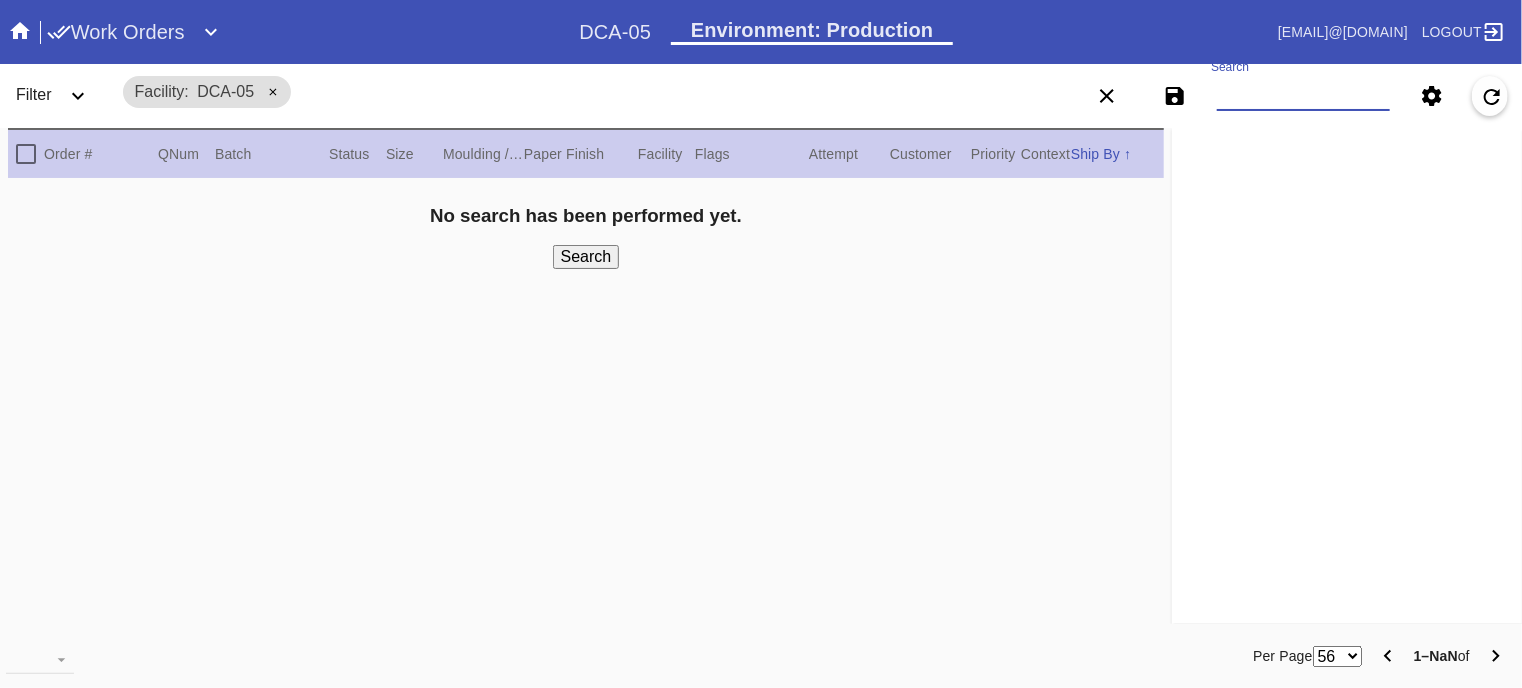 click on "Search" at bounding box center (1303, 96) 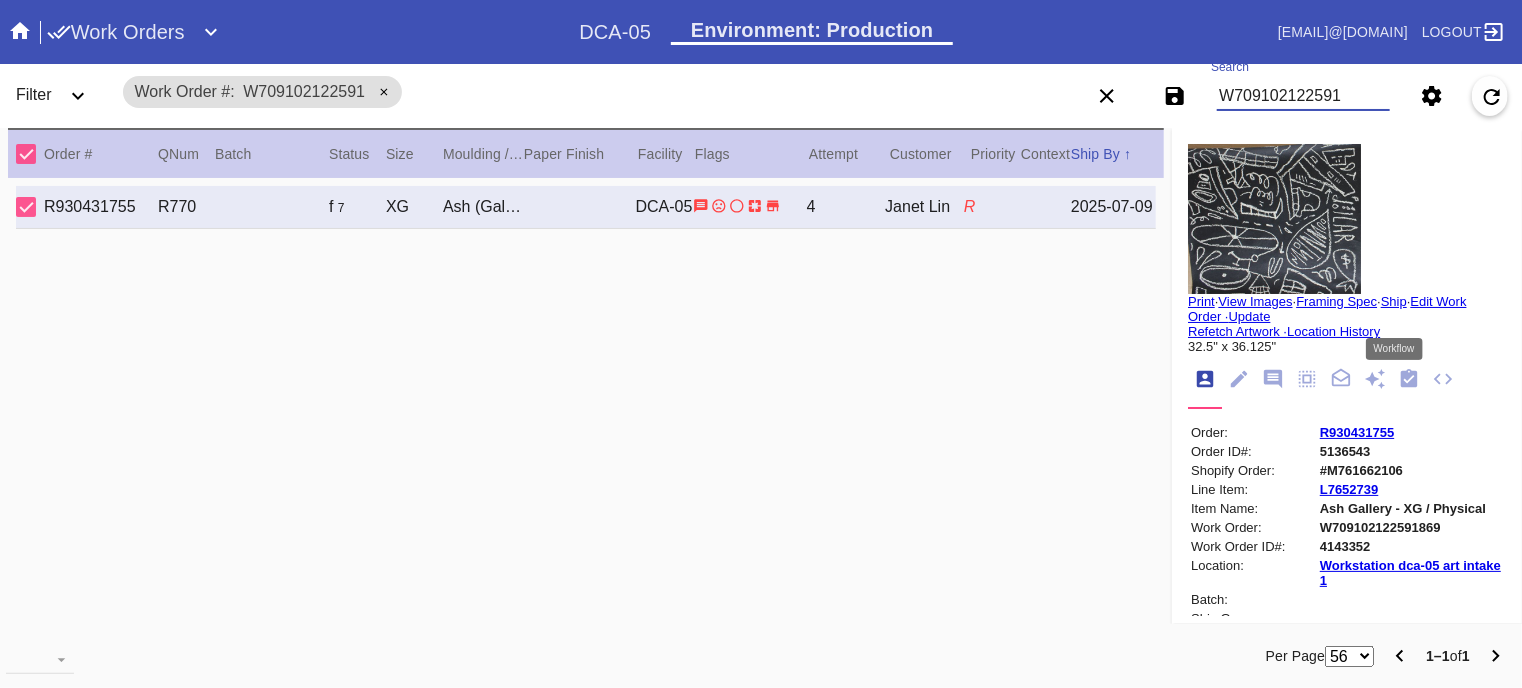 type on "W709102122591" 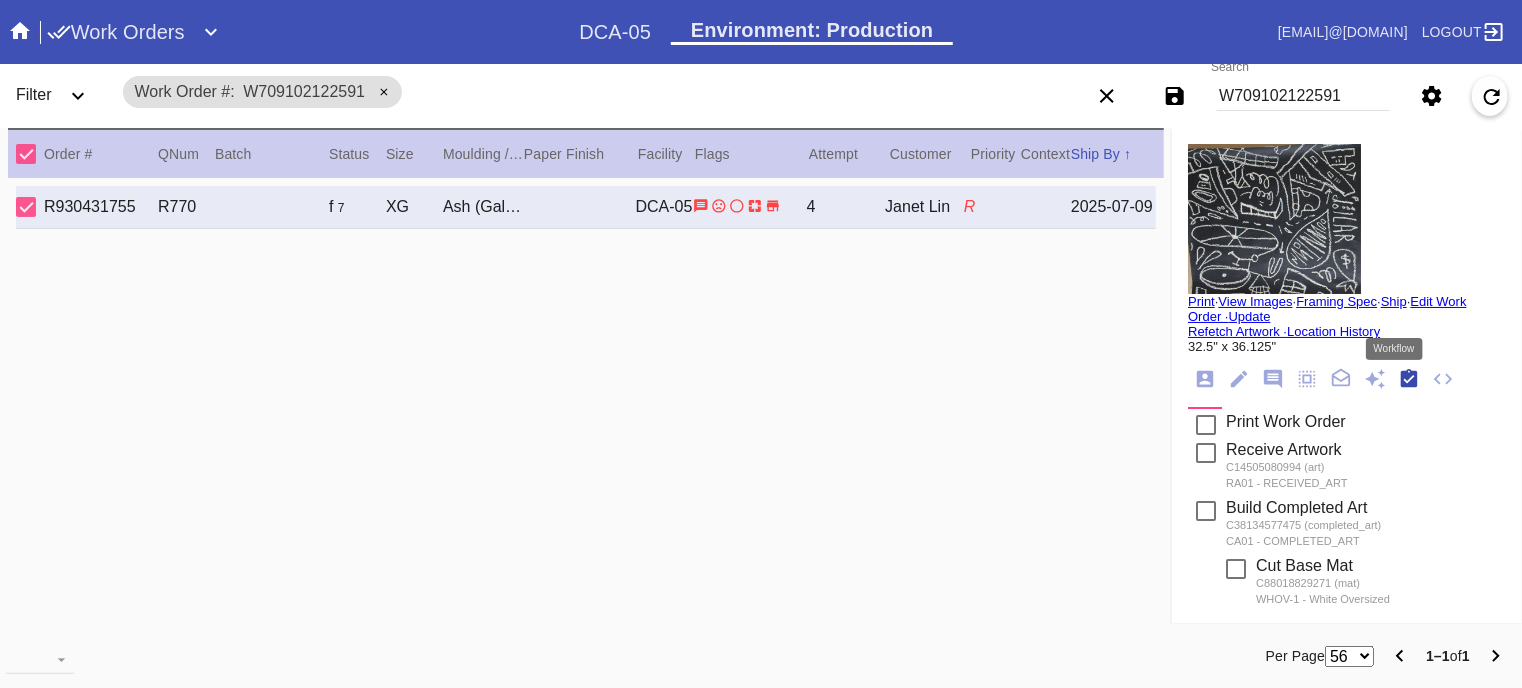 scroll, scrollTop: 321, scrollLeft: 0, axis: vertical 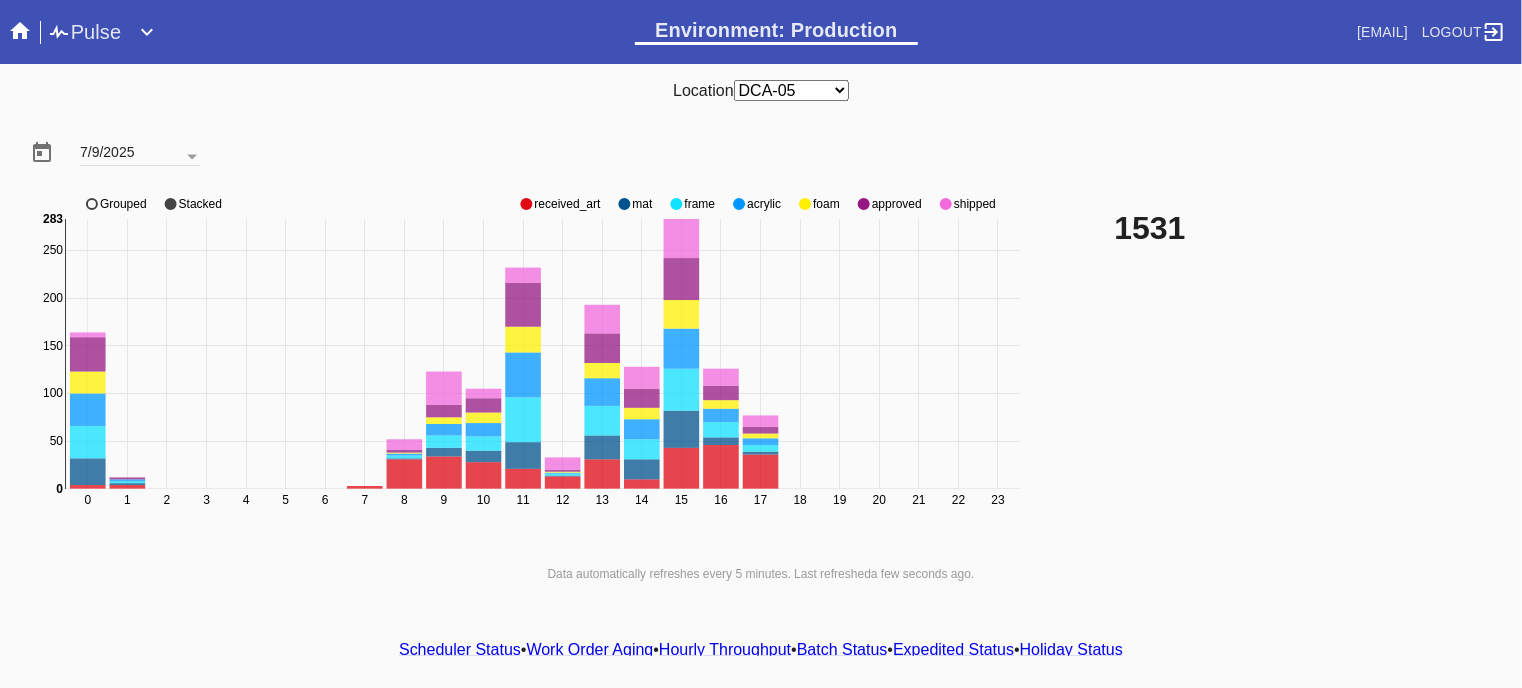 click on "approved" at bounding box center [567, 204] 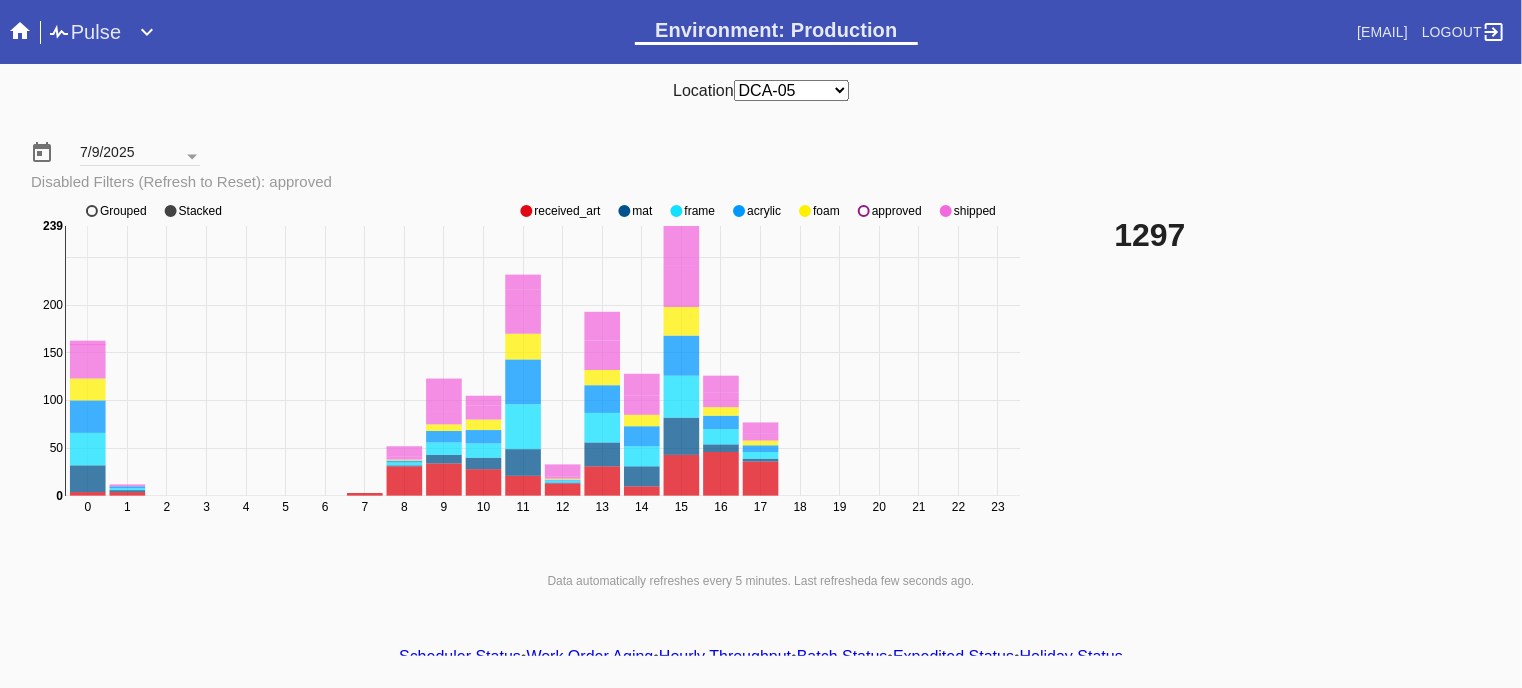 click on "approved" at bounding box center (567, 211) 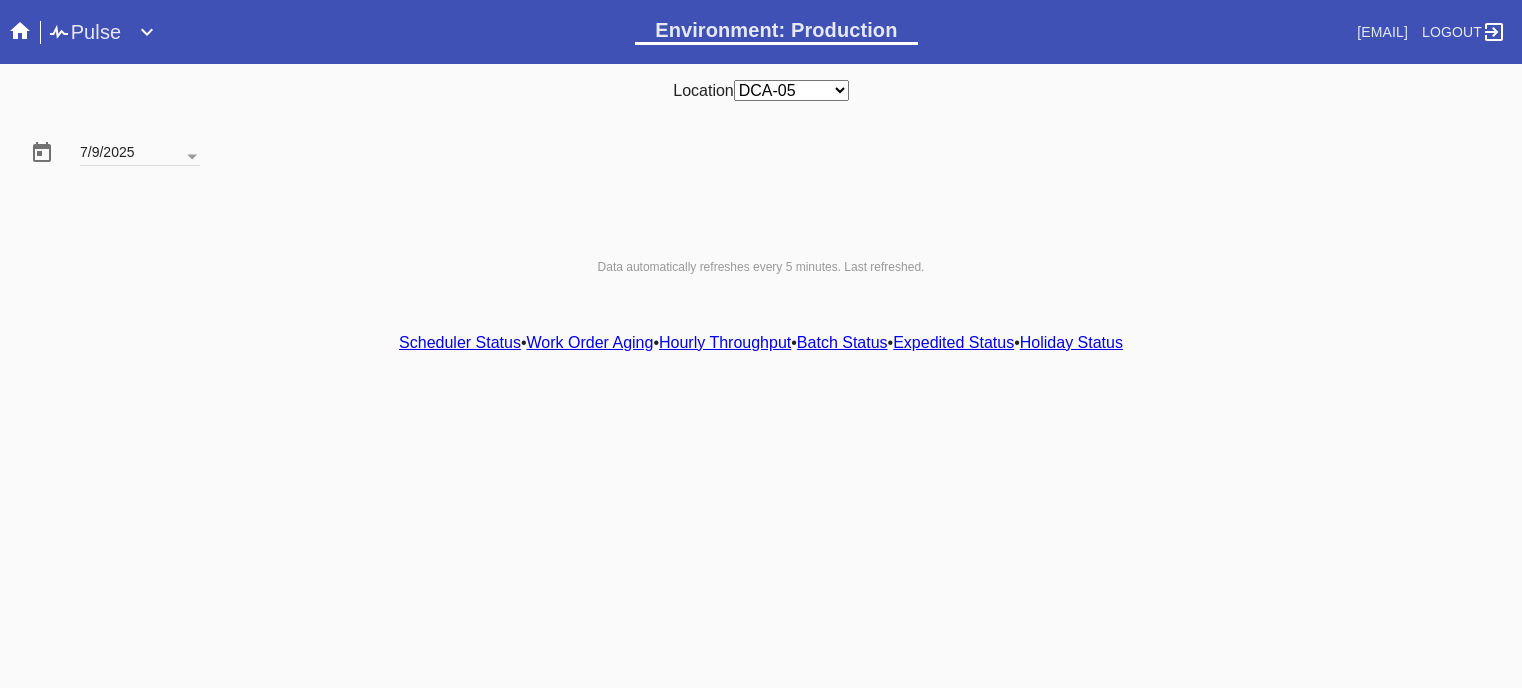 scroll, scrollTop: 0, scrollLeft: 0, axis: both 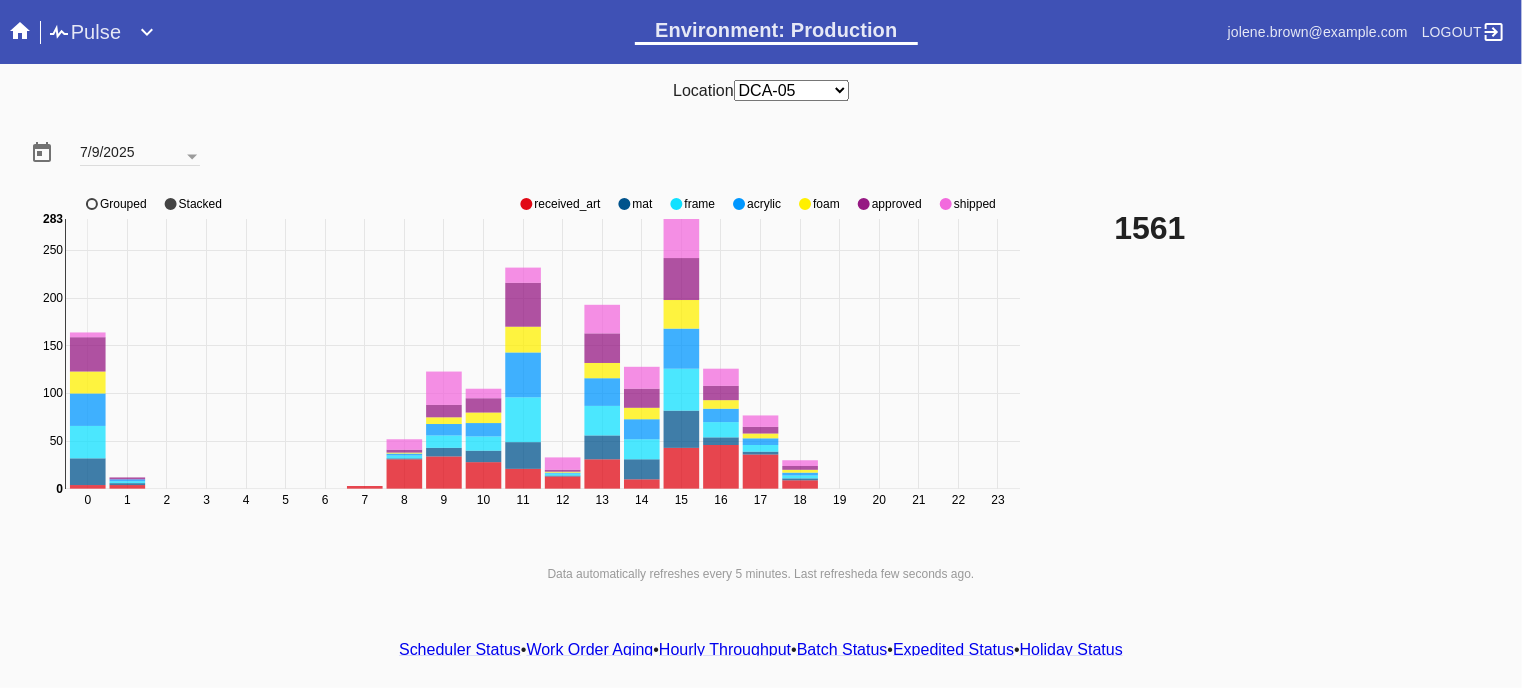 click on "received_art" at bounding box center [567, 204] 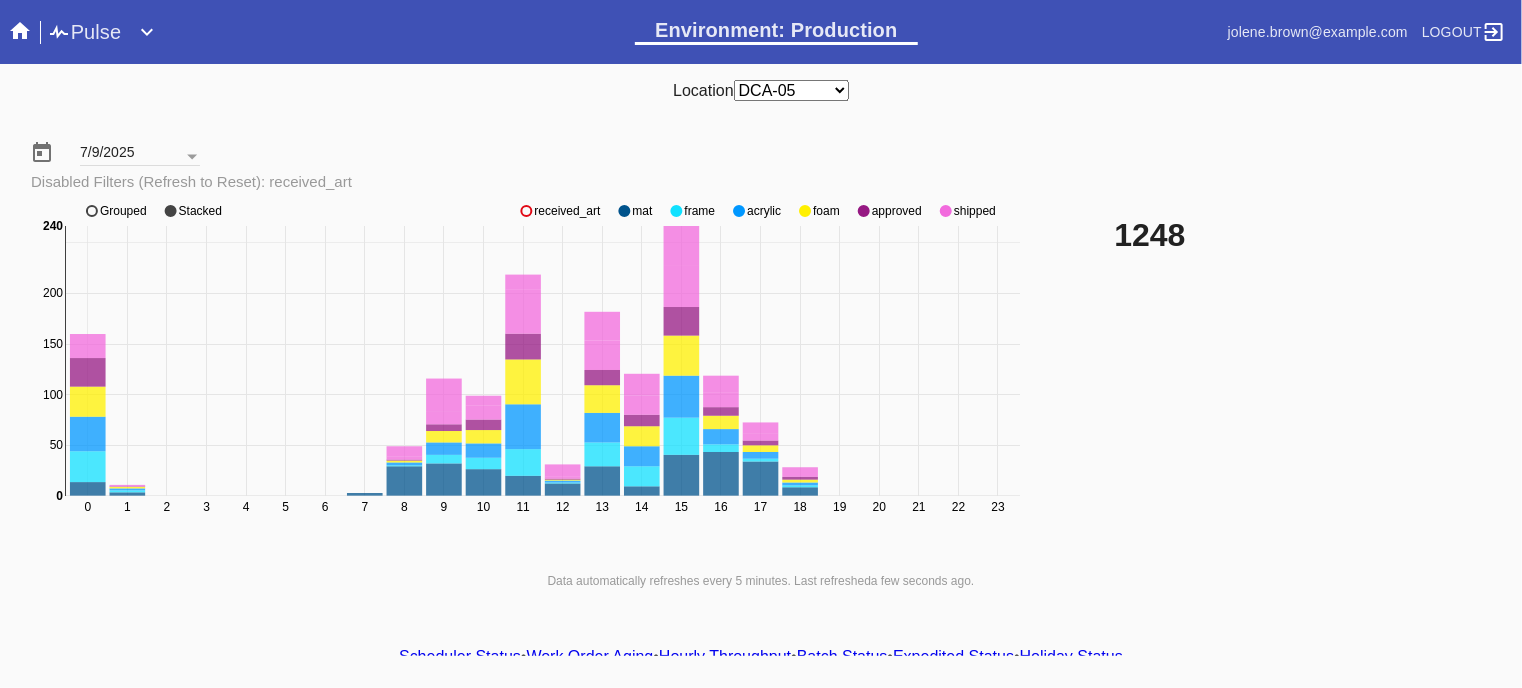 click on "0 1 2 3 4 5 6 7 8 9 10 11 12 13 14 15 16 17 18 19 20 21 22 23 0 50 100 150 200 250 0 240 received_art mat frame acrylic foam approved shipped Grouped Stacked" at bounding box center [528, 371] 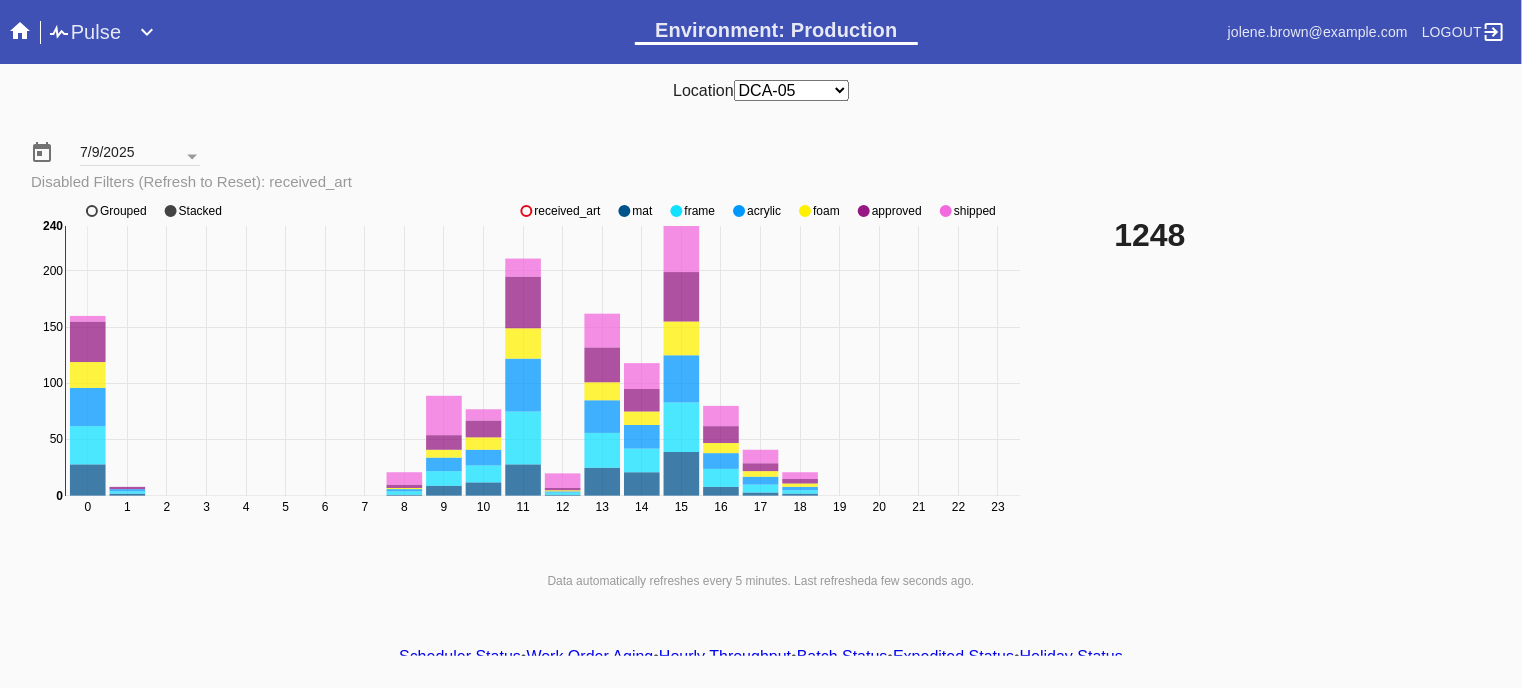 click on "0 1 2 3 4 5 6 7 8 9 10 11 12 13 14 15 16 17 18 19 20 21 22 23 0 50 100 150 200 0 240 received_art mat frame acrylic foam approved shipped Grouped Stacked" at bounding box center [528, 371] 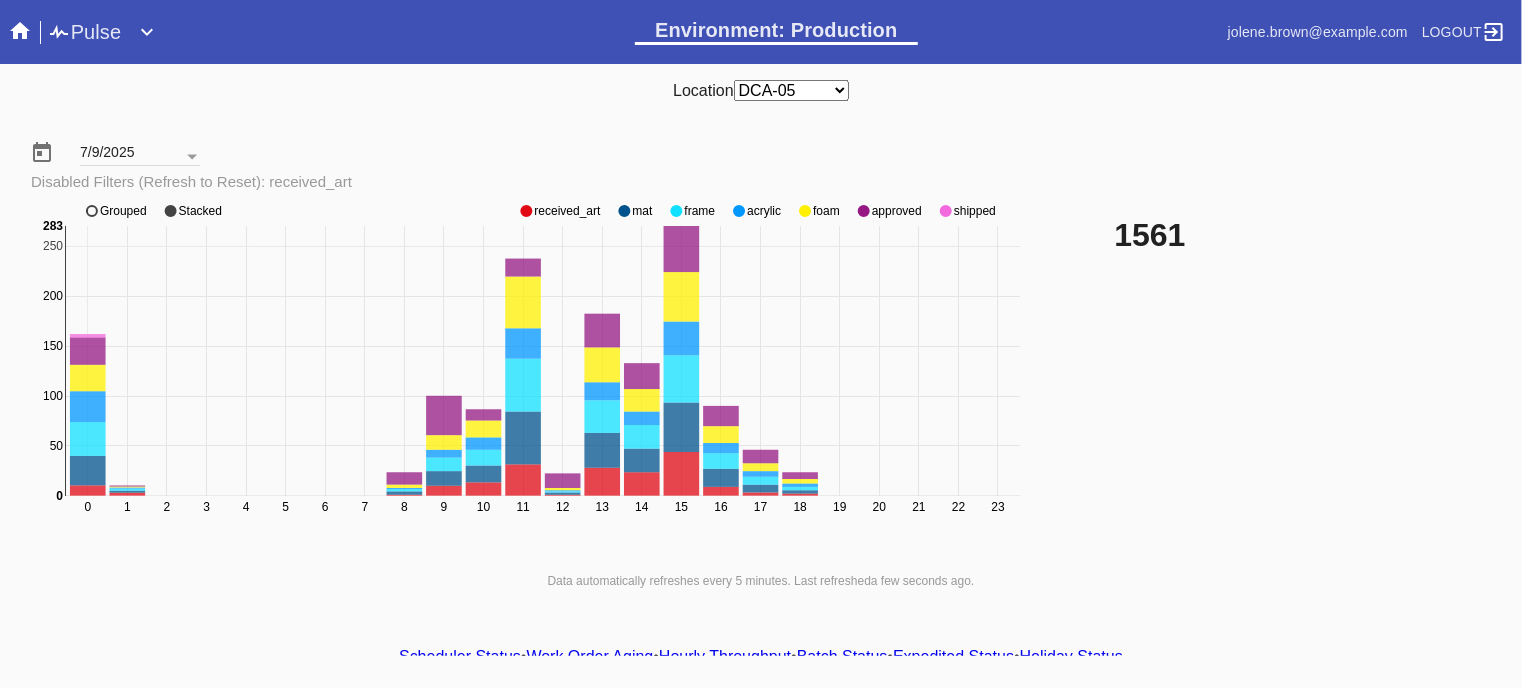 click on "received_art" at bounding box center (567, 211) 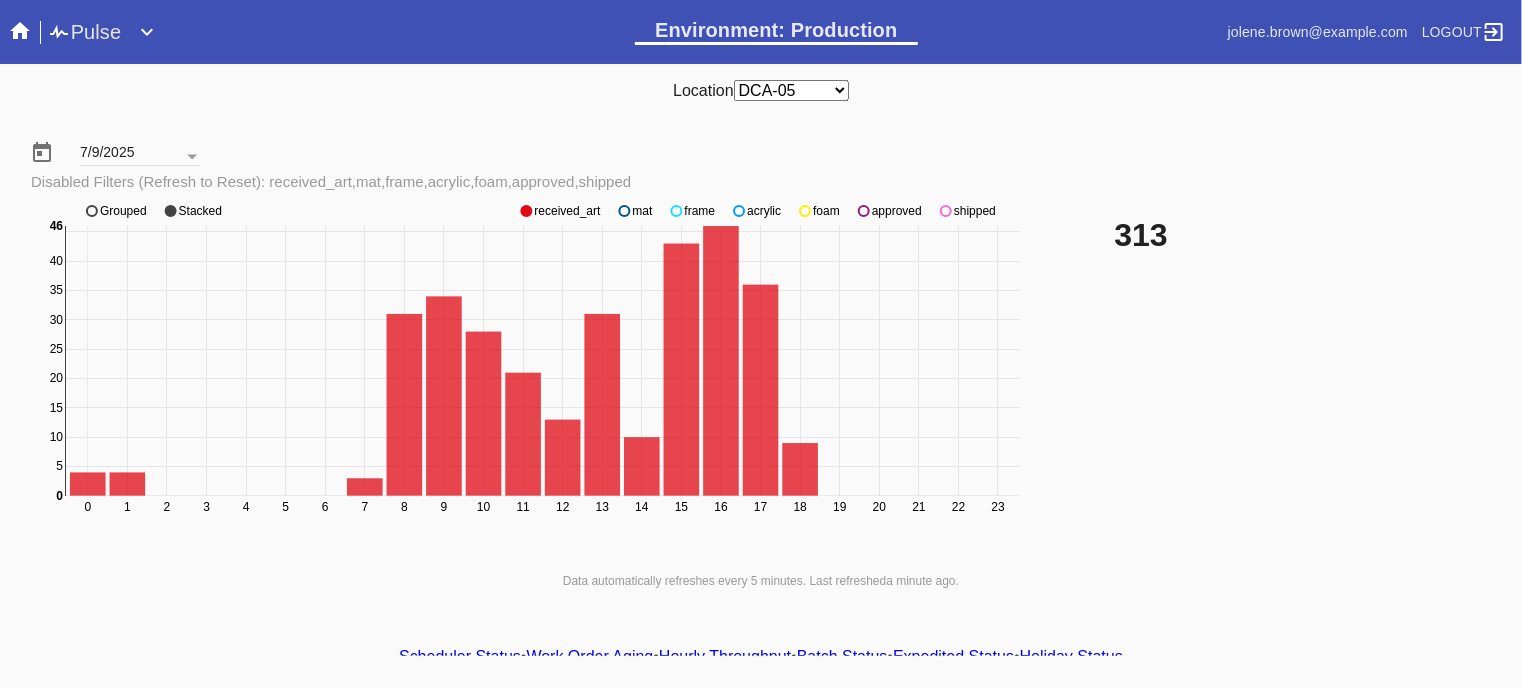 click on "mat" at bounding box center (567, 211) 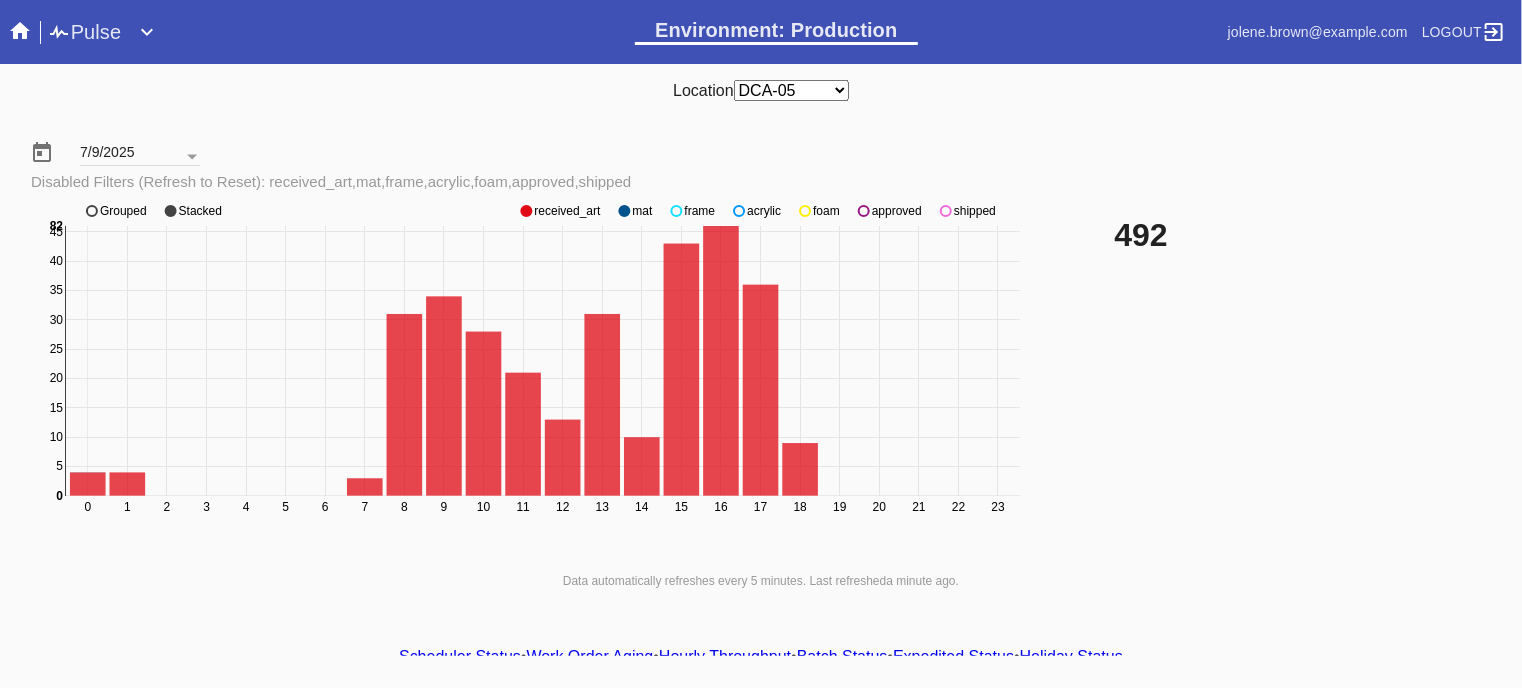 click on "mat" at bounding box center [567, 211] 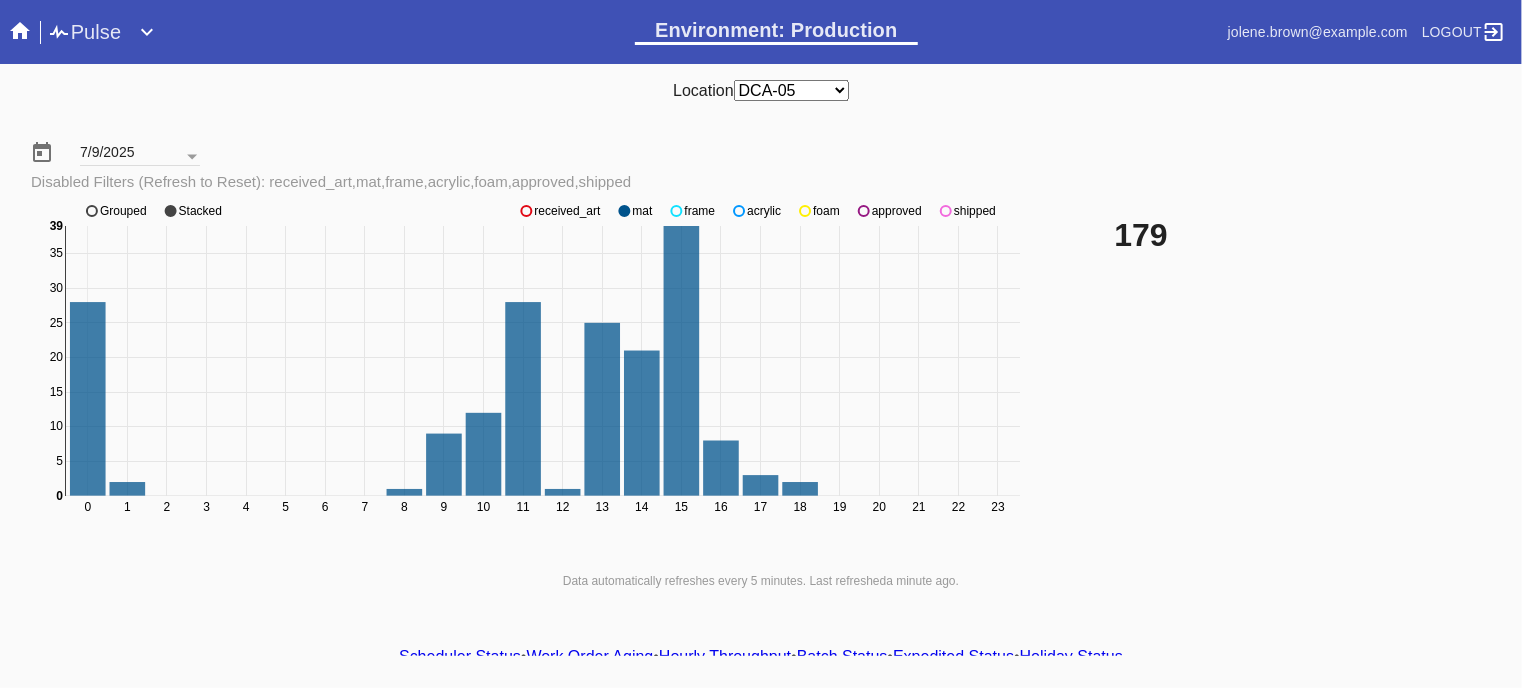click on "acrylic" at bounding box center [567, 211] 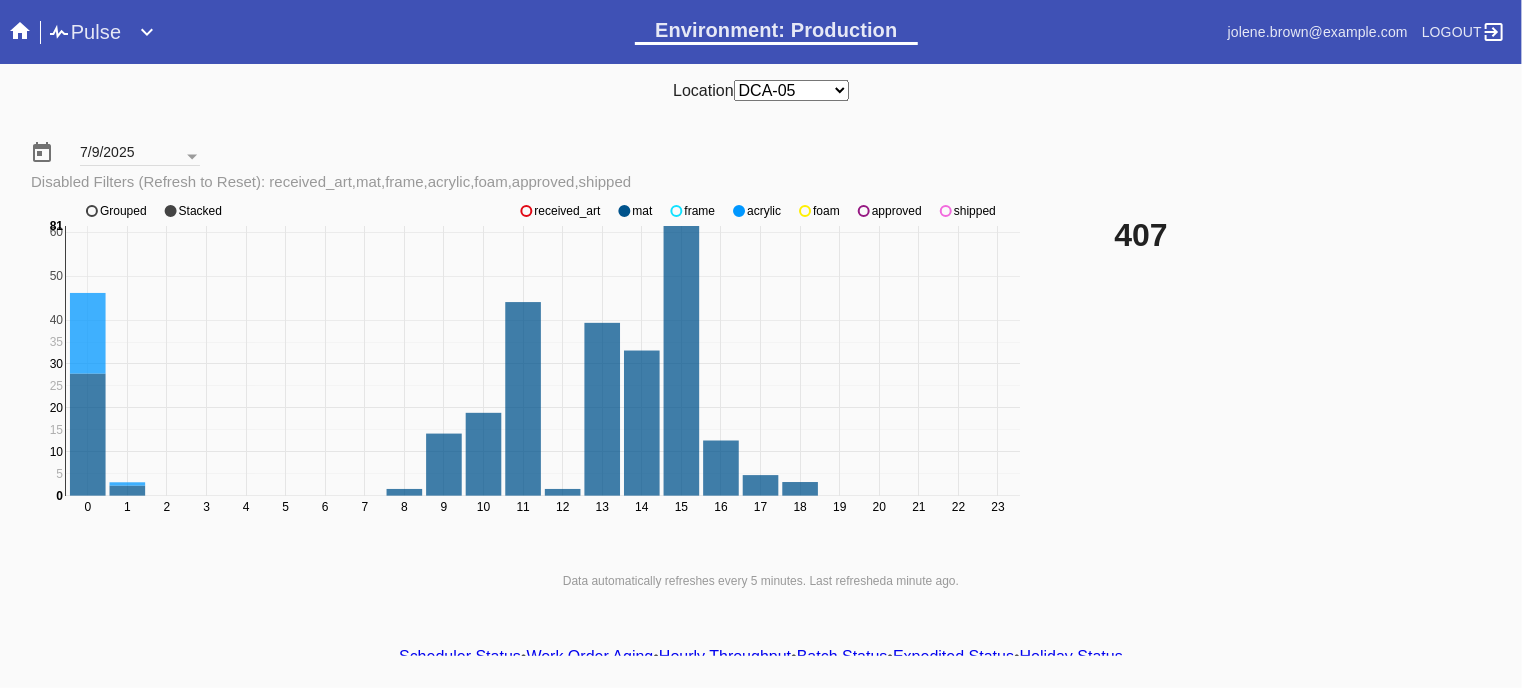 click on "acrylic" at bounding box center [567, 211] 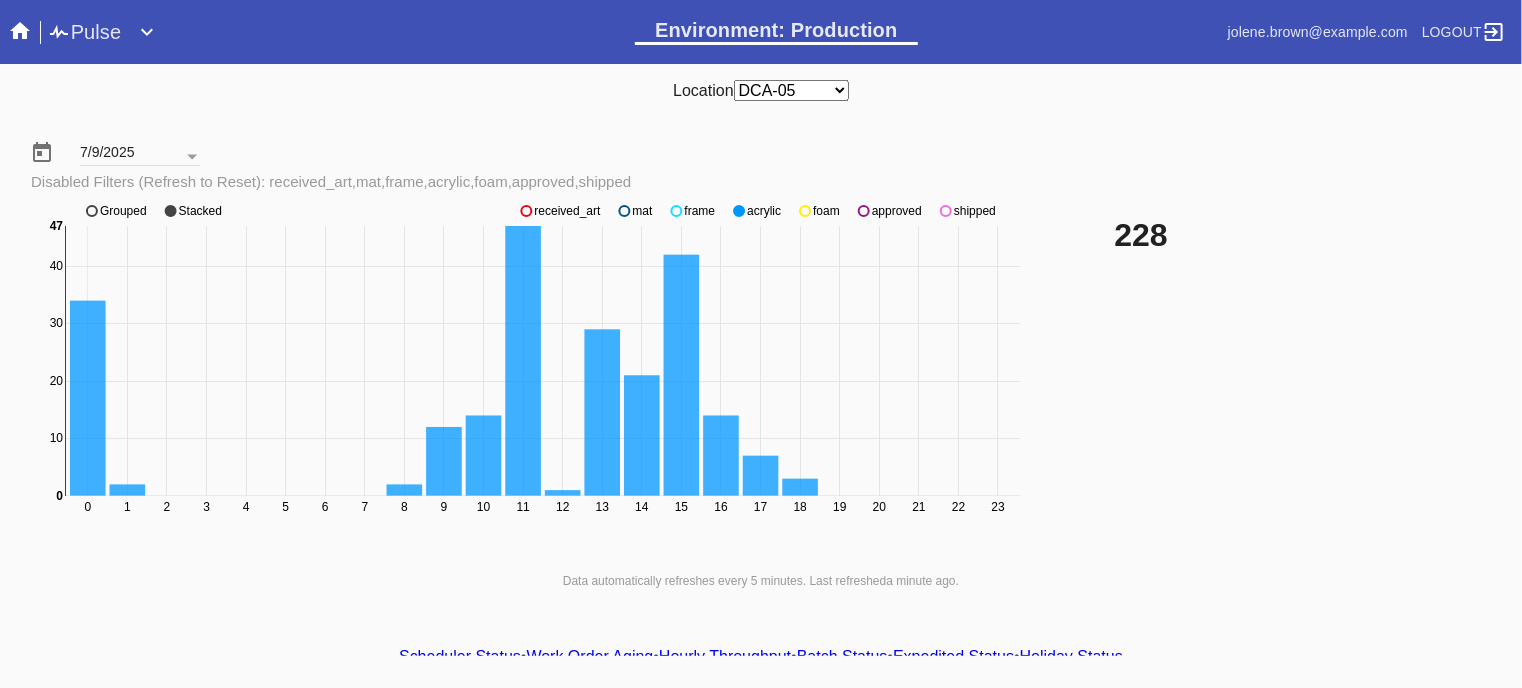 click on "approved" at bounding box center (567, 211) 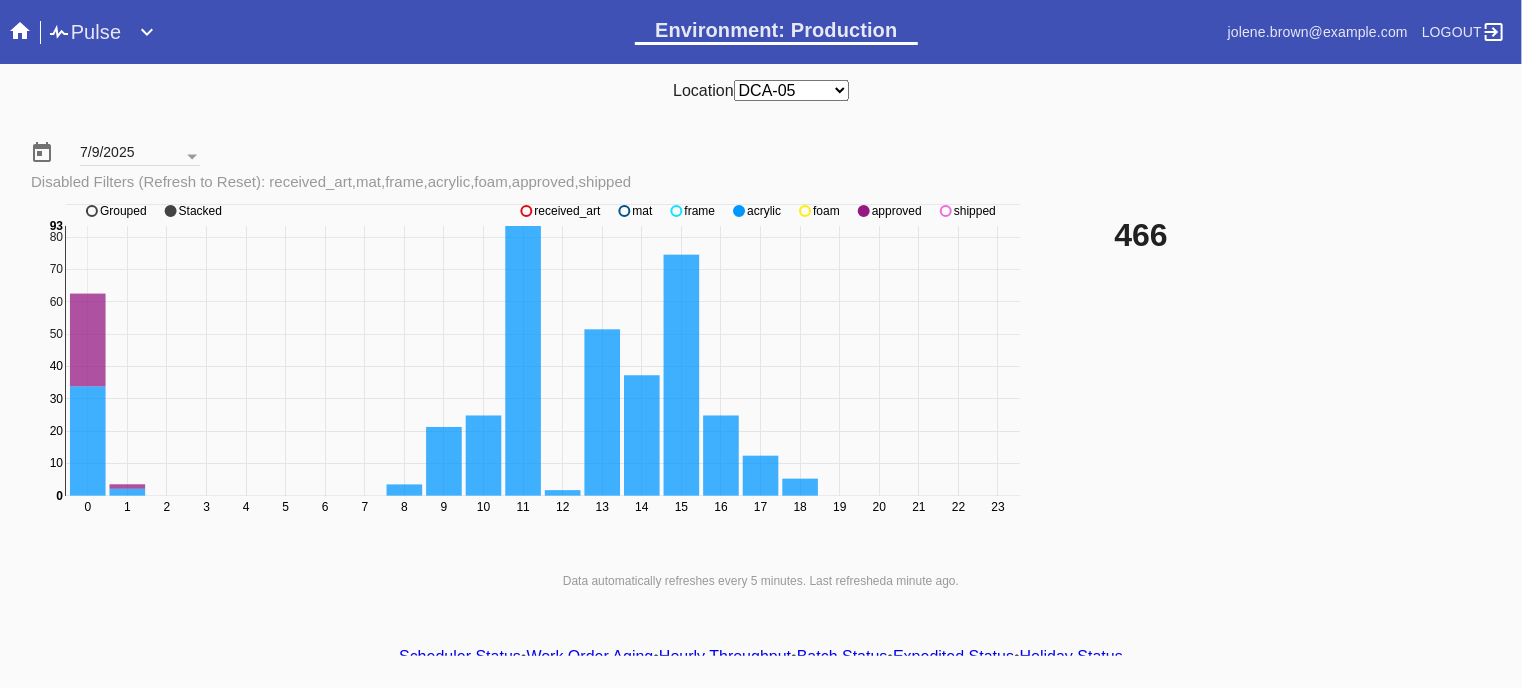 click on "approved" at bounding box center [567, 211] 